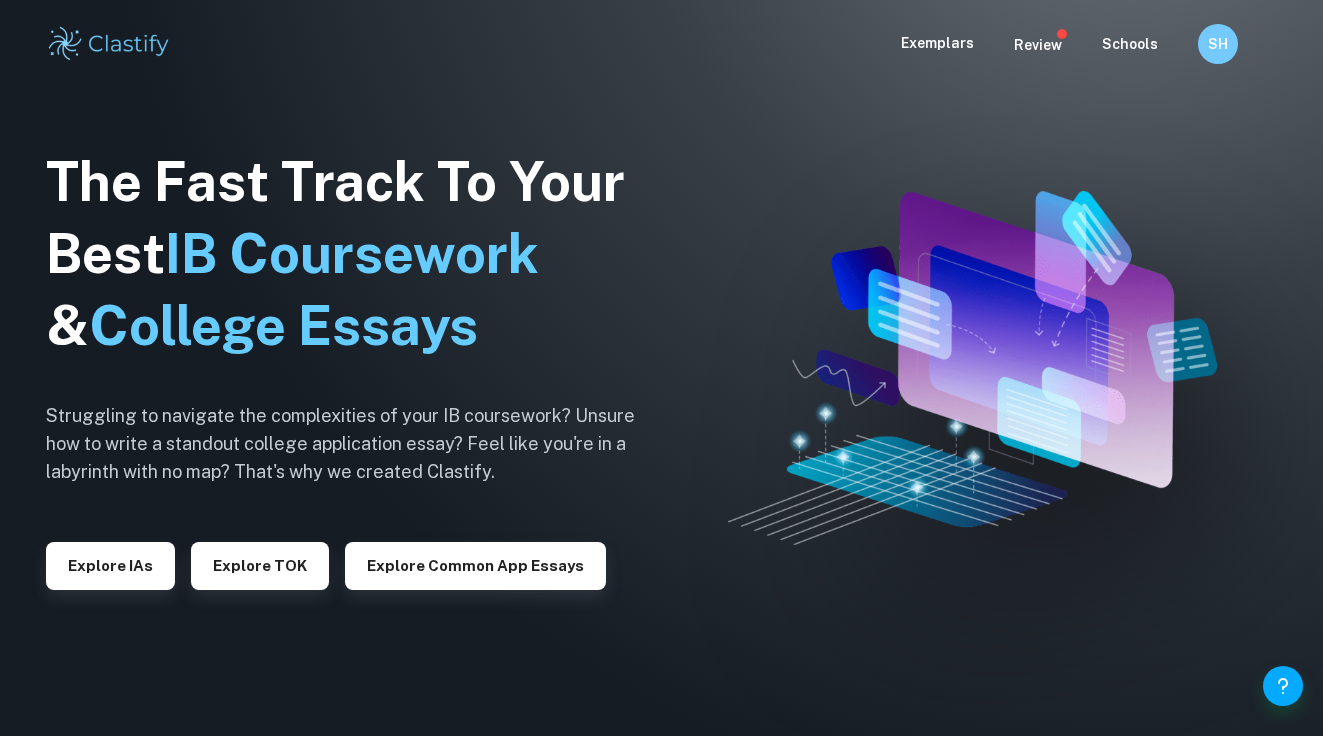scroll, scrollTop: 0, scrollLeft: 0, axis: both 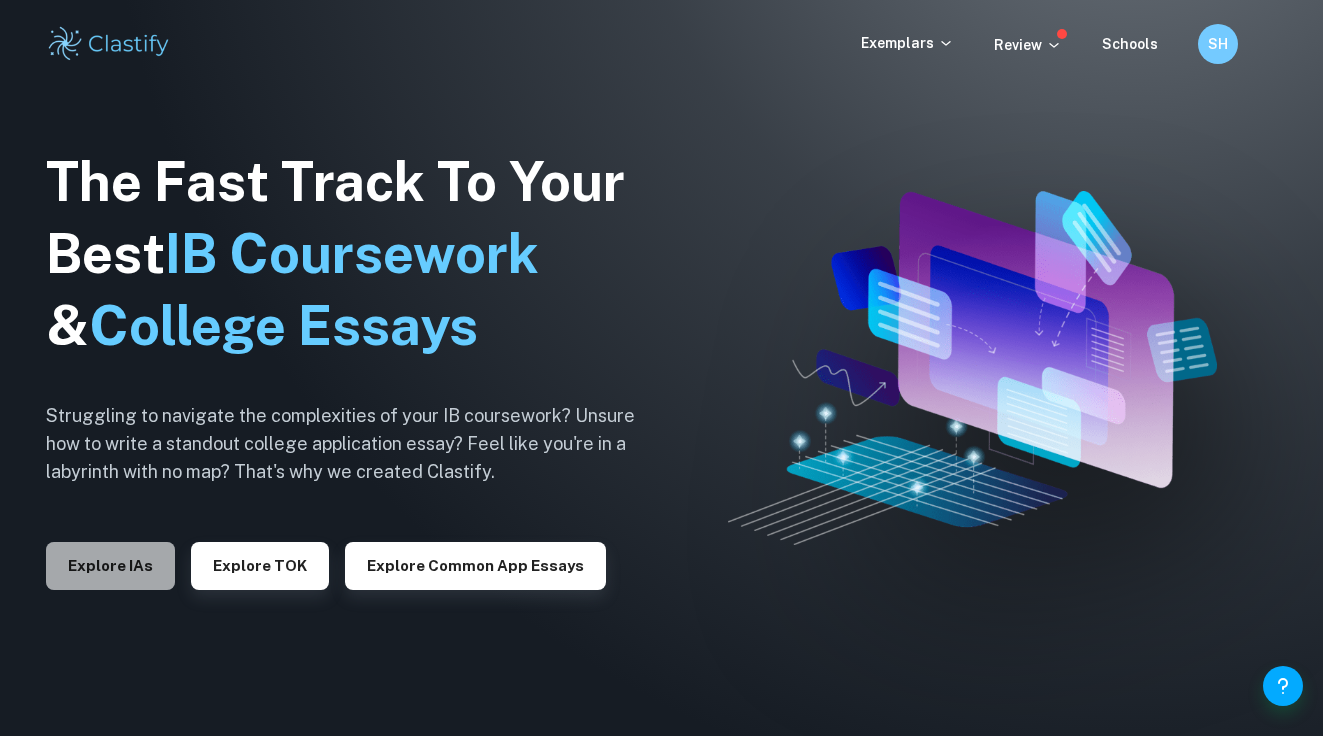 click on "Explore IAs" at bounding box center (110, 566) 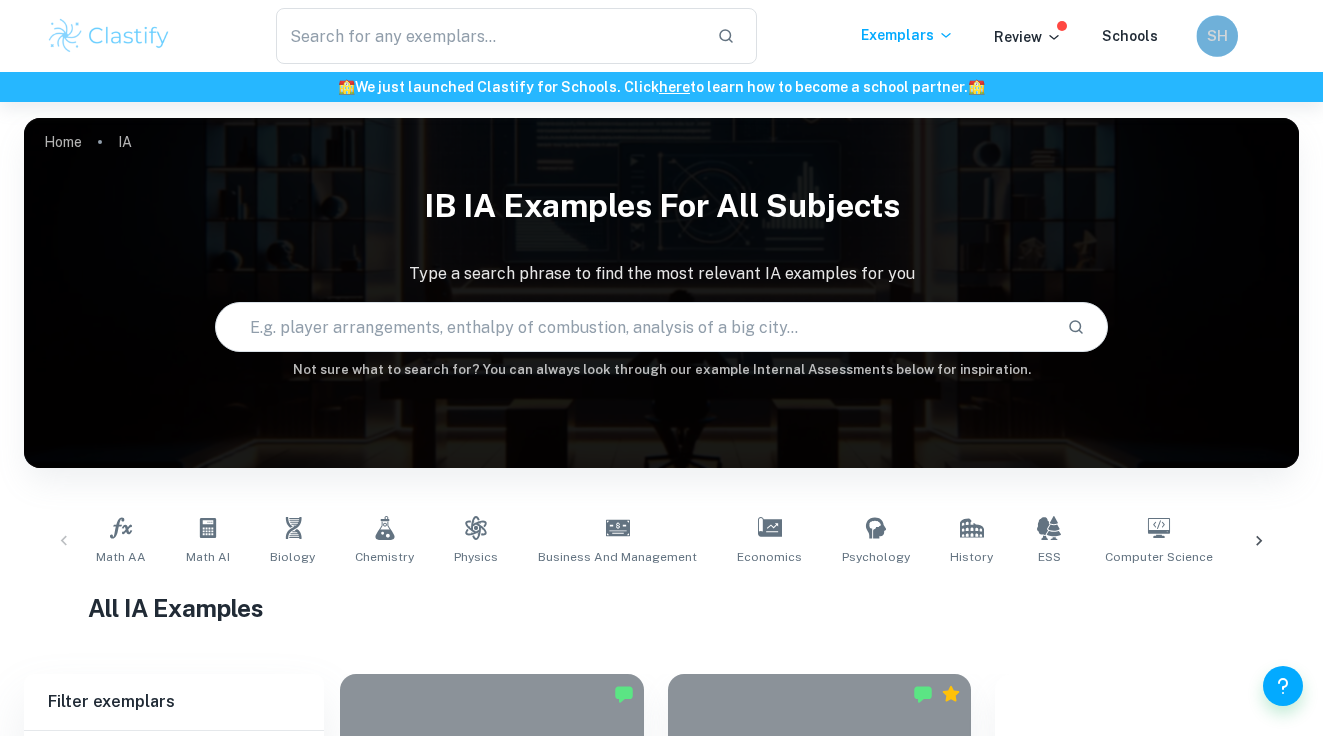 click on "SH" at bounding box center [1217, 36] 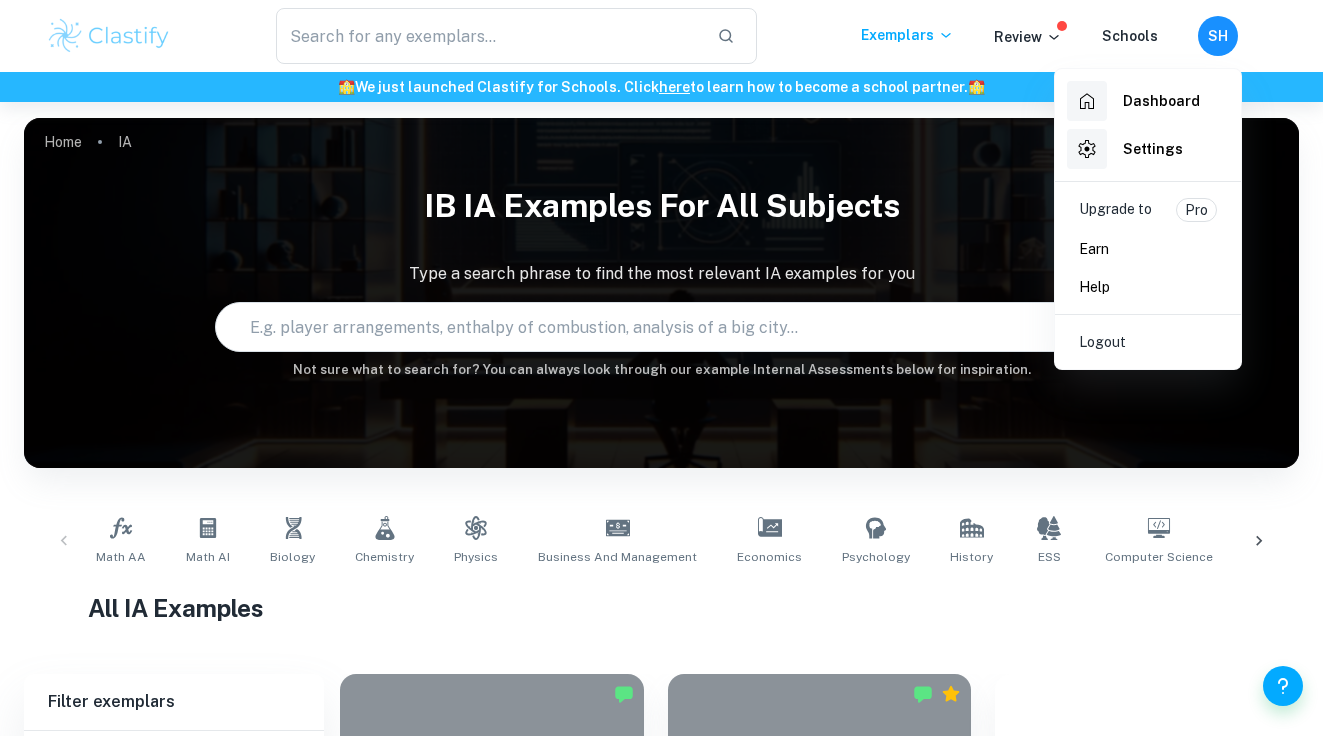click at bounding box center [661, 368] 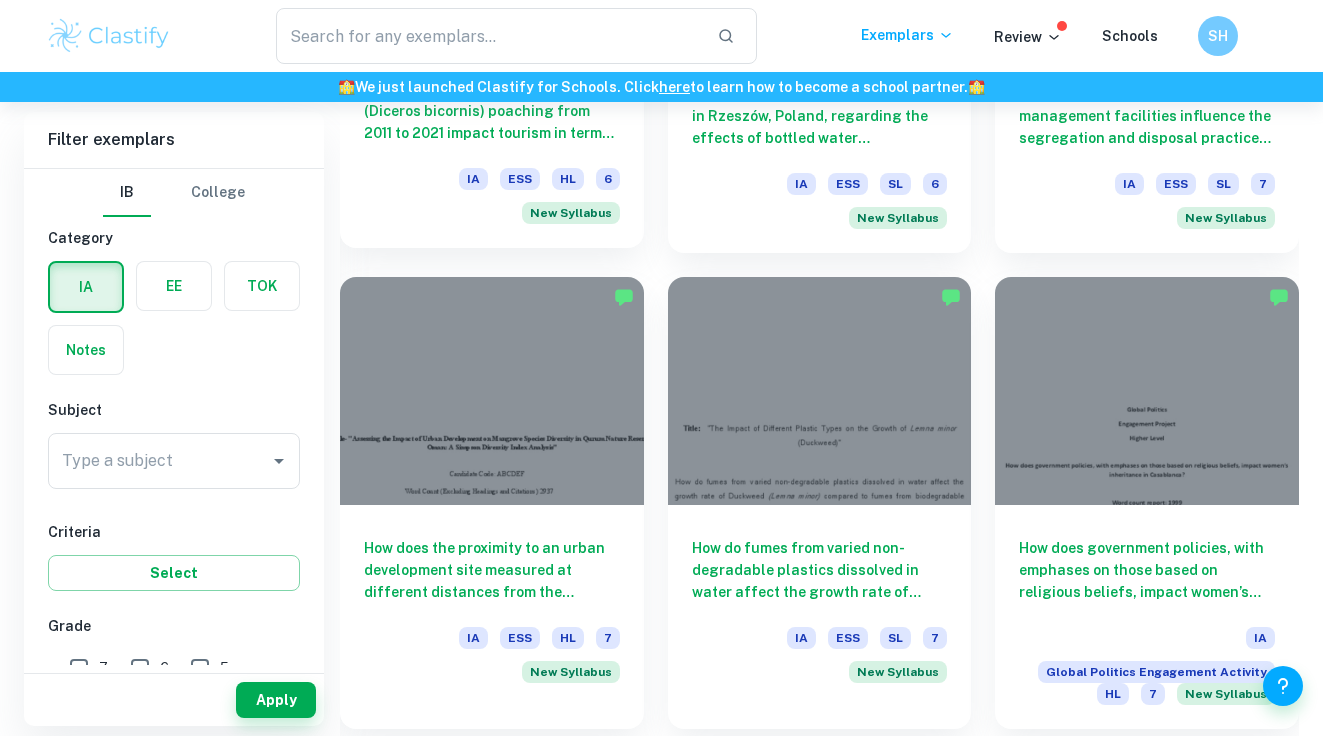 scroll, scrollTop: 1303, scrollLeft: 0, axis: vertical 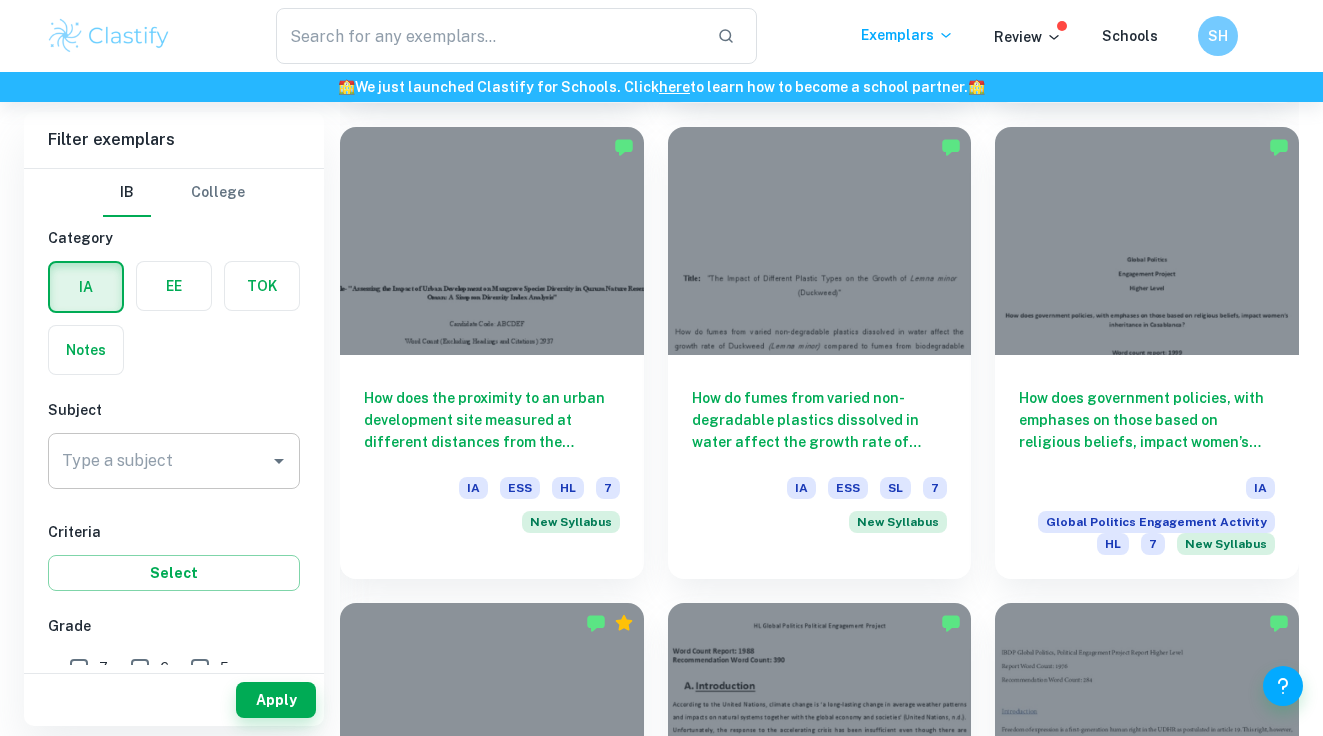 click on "Type a subject" at bounding box center (159, 461) 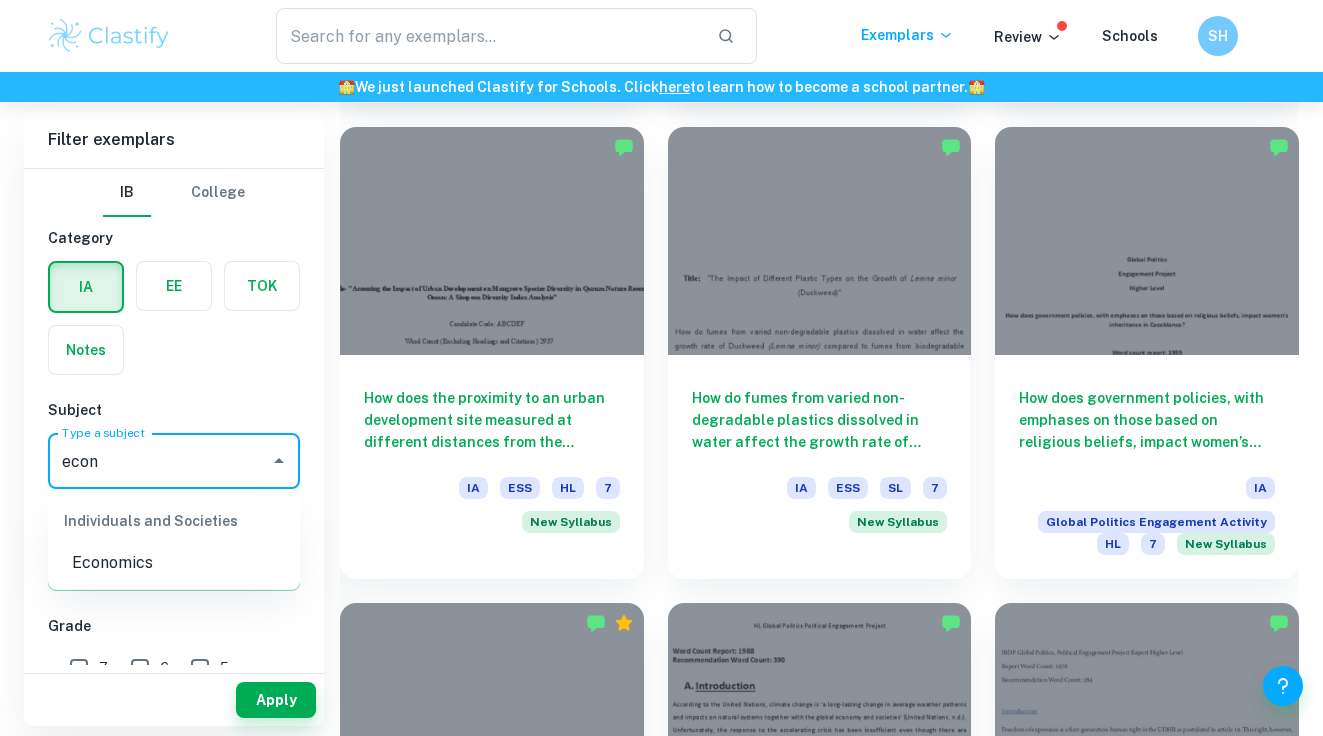 click on "Economics" at bounding box center [174, 563] 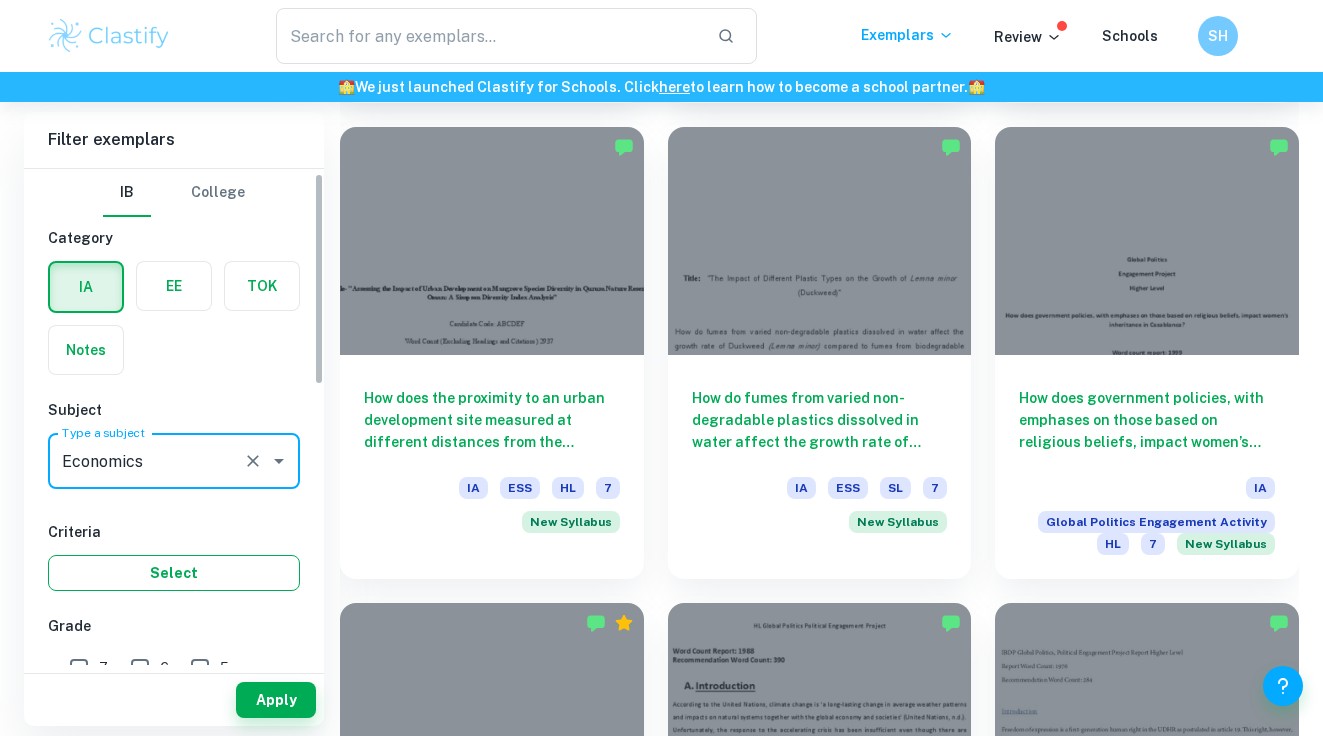 scroll, scrollTop: 213, scrollLeft: 0, axis: vertical 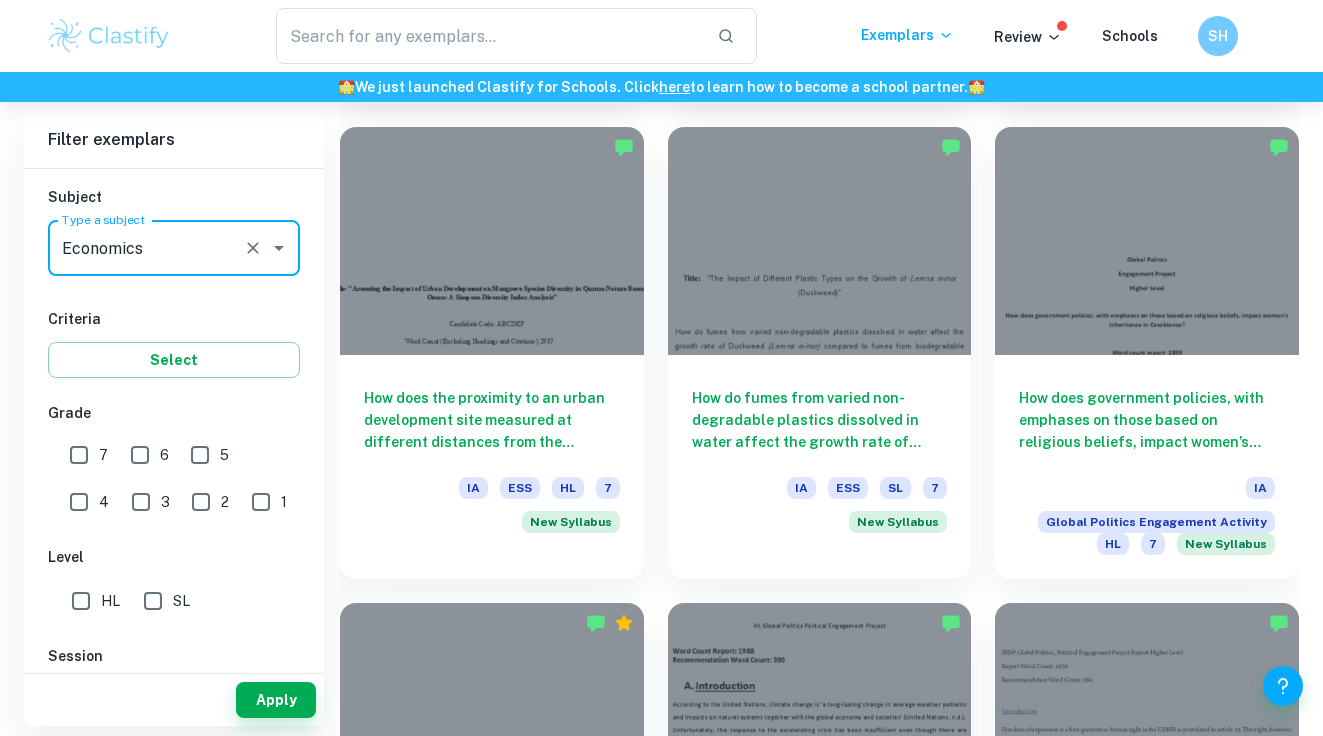click on "7" at bounding box center (79, 455) 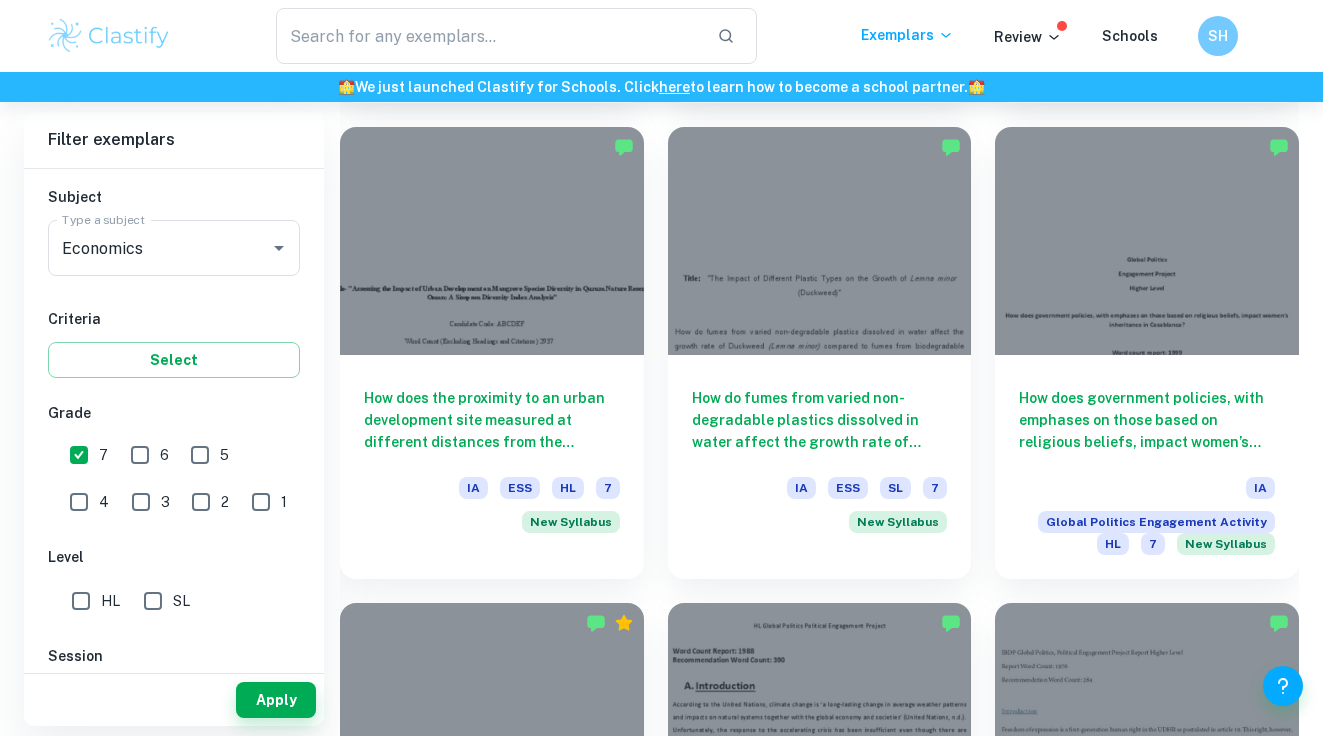 click on "HL" at bounding box center [81, 601] 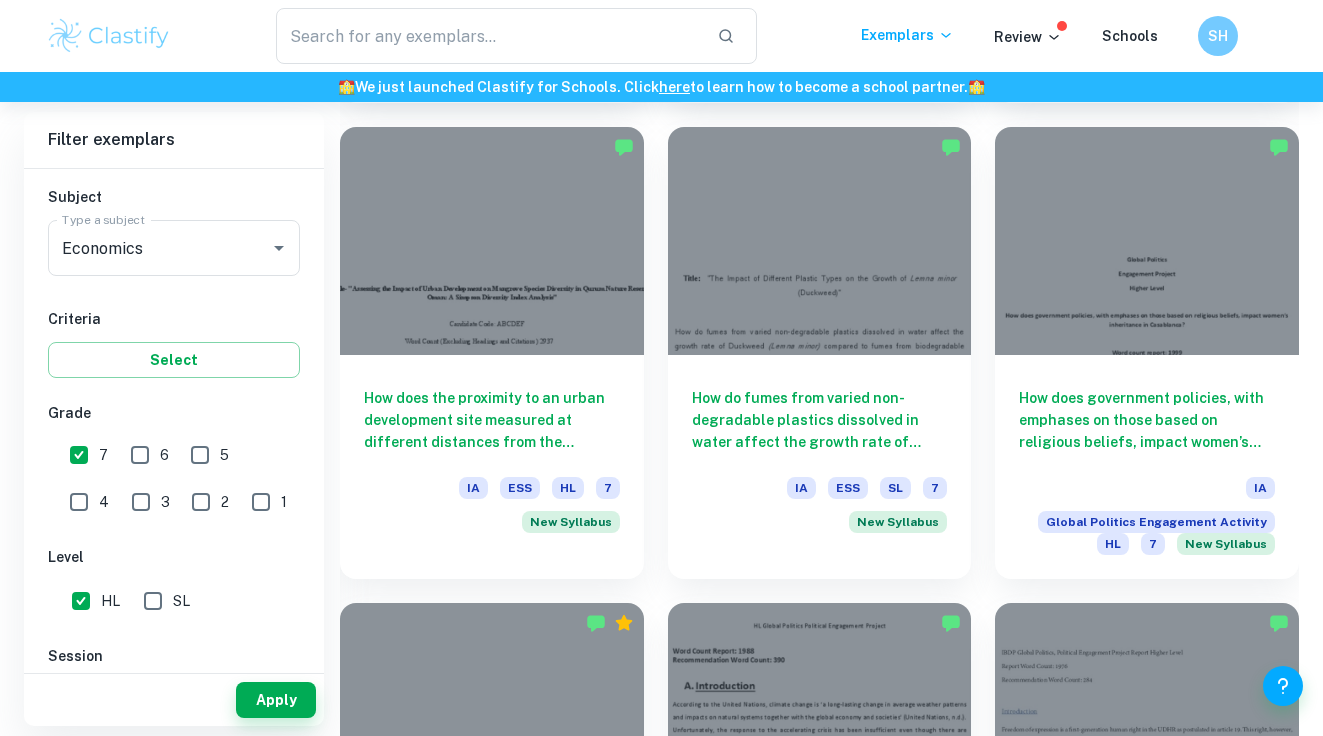 scroll, scrollTop: 520, scrollLeft: 0, axis: vertical 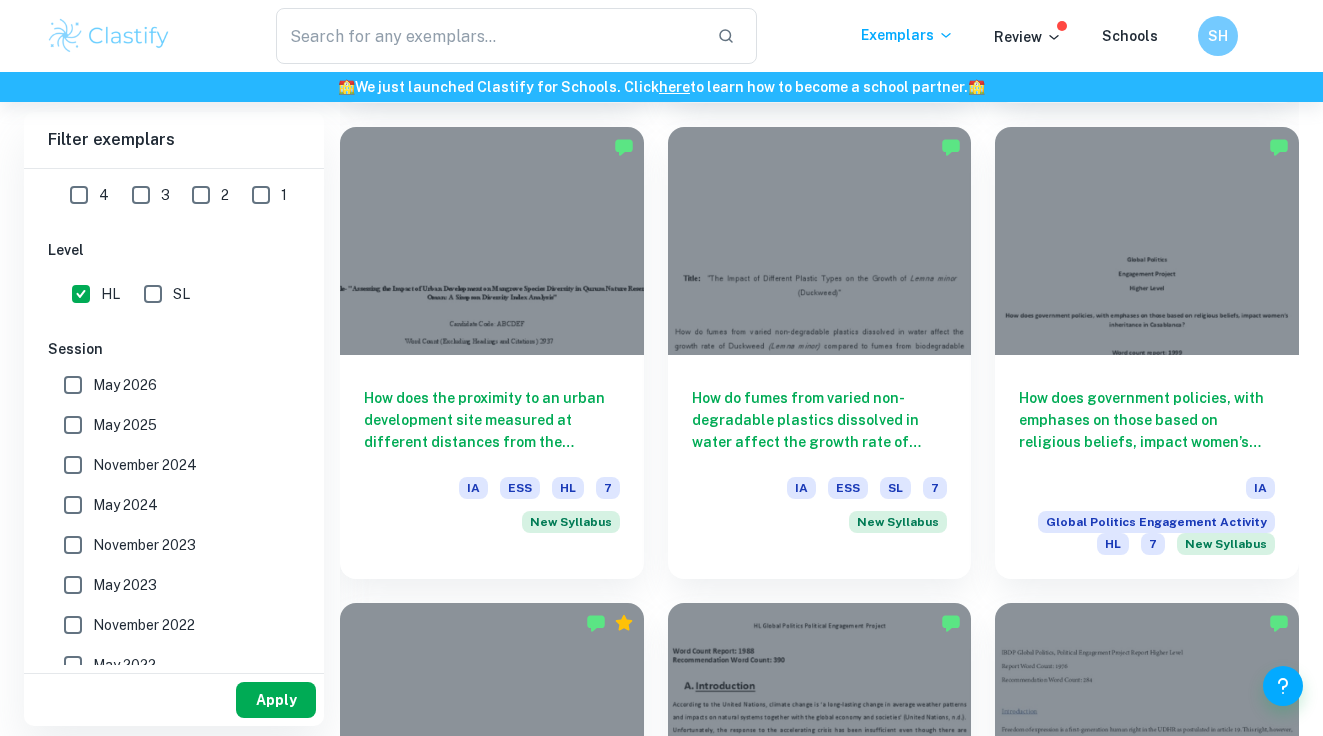 click on "Apply" at bounding box center [276, 700] 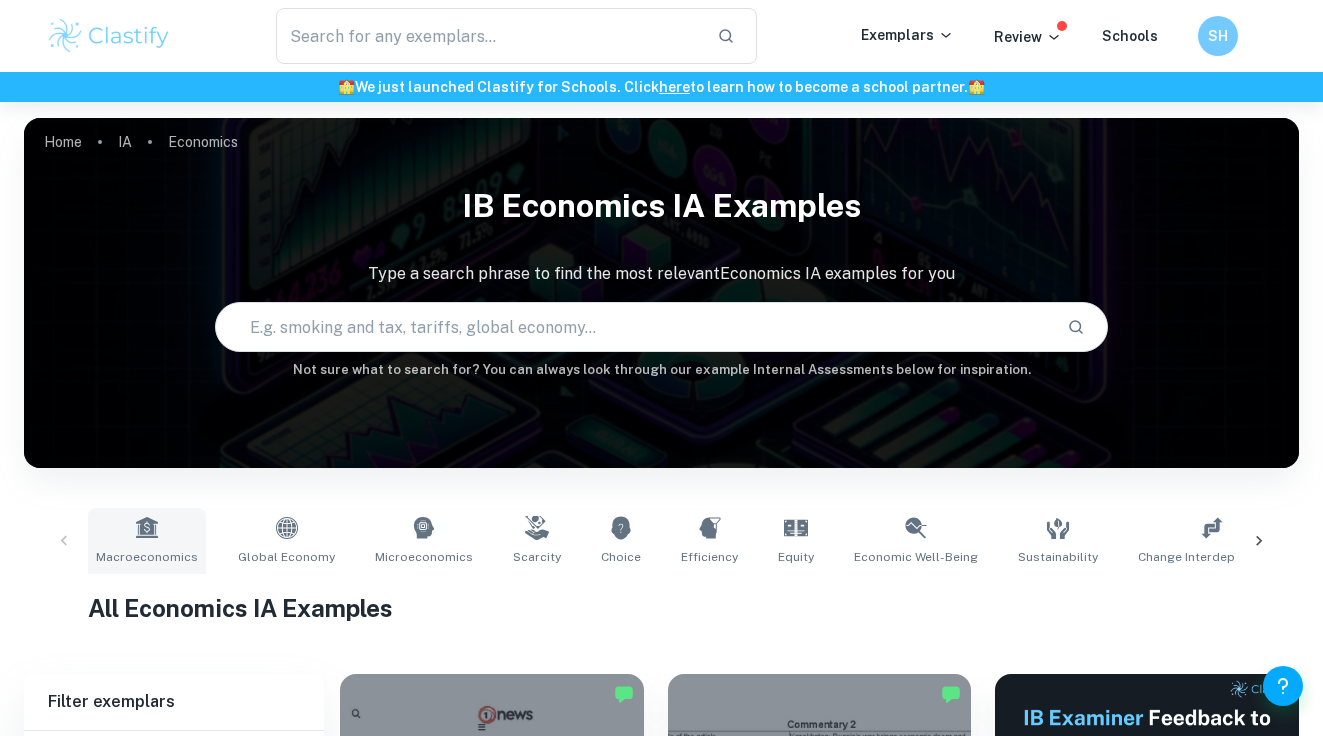 scroll, scrollTop: 0, scrollLeft: 0, axis: both 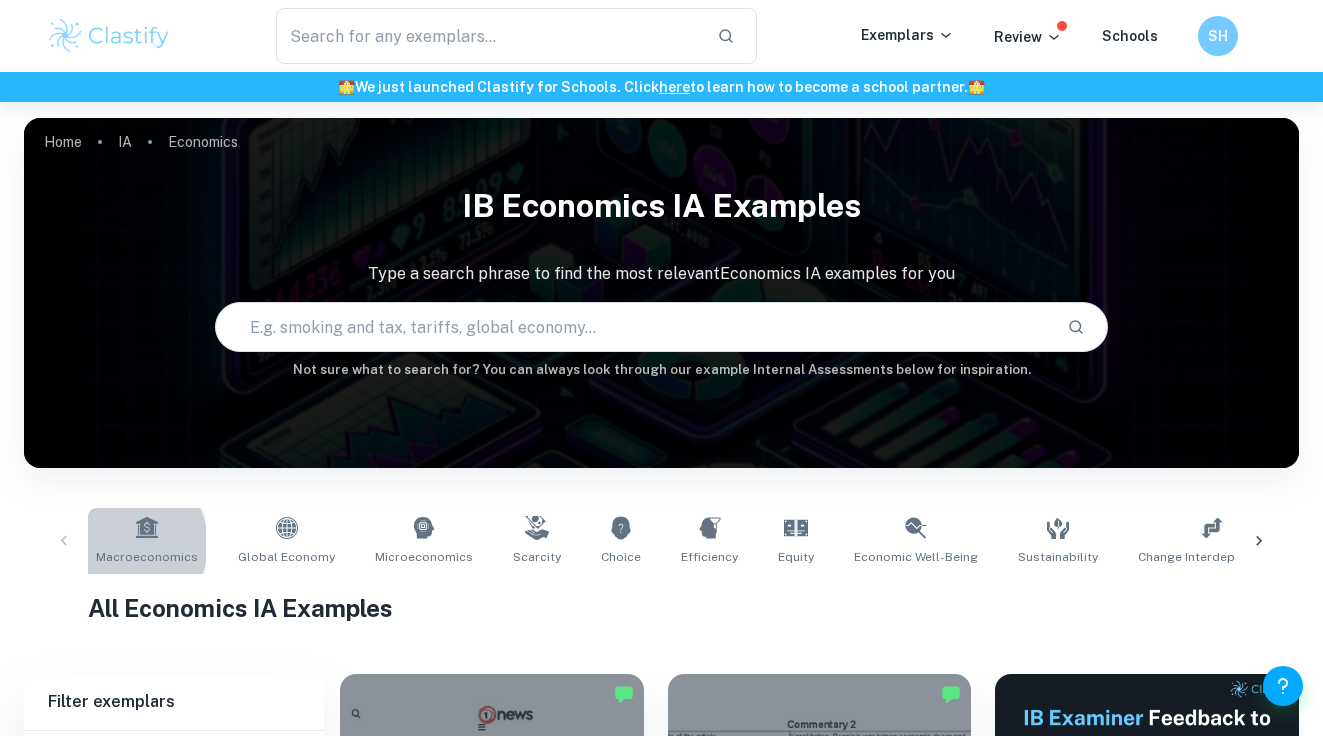 click on "Macroeconomics" at bounding box center (147, 541) 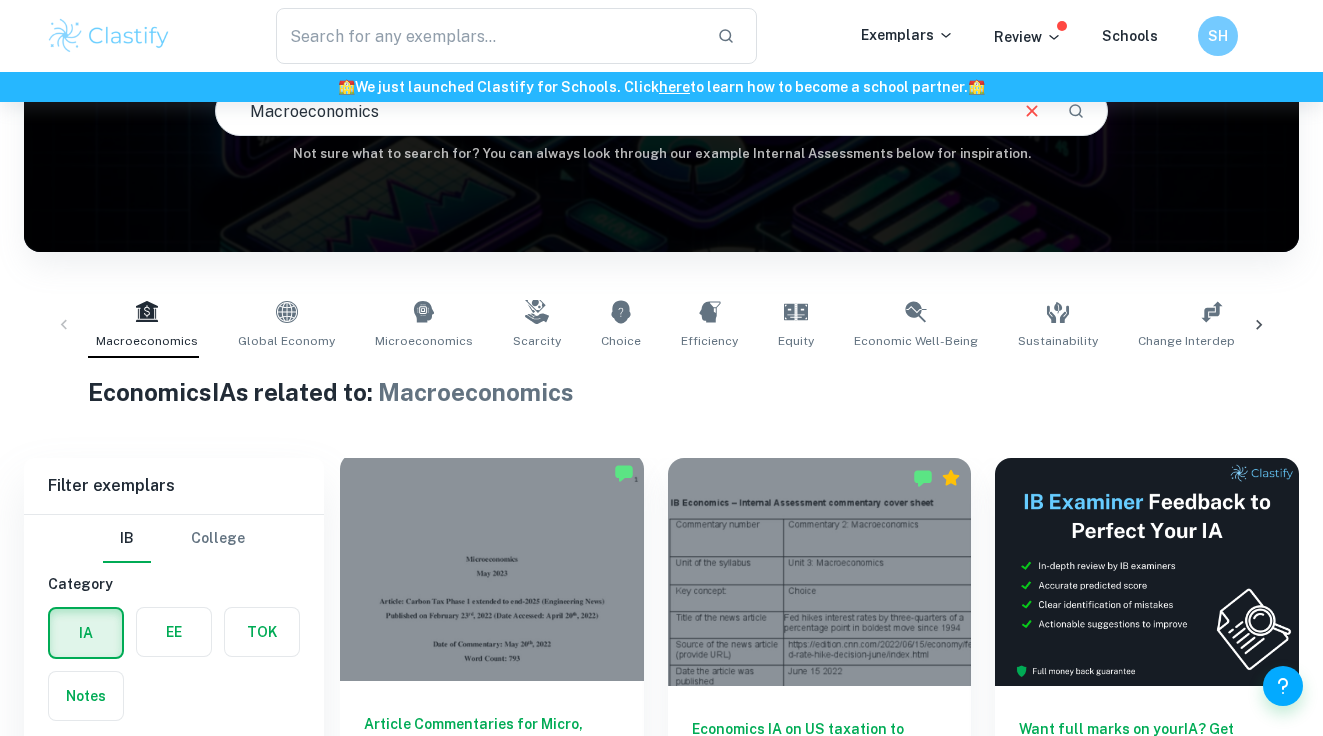 scroll, scrollTop: 581, scrollLeft: 0, axis: vertical 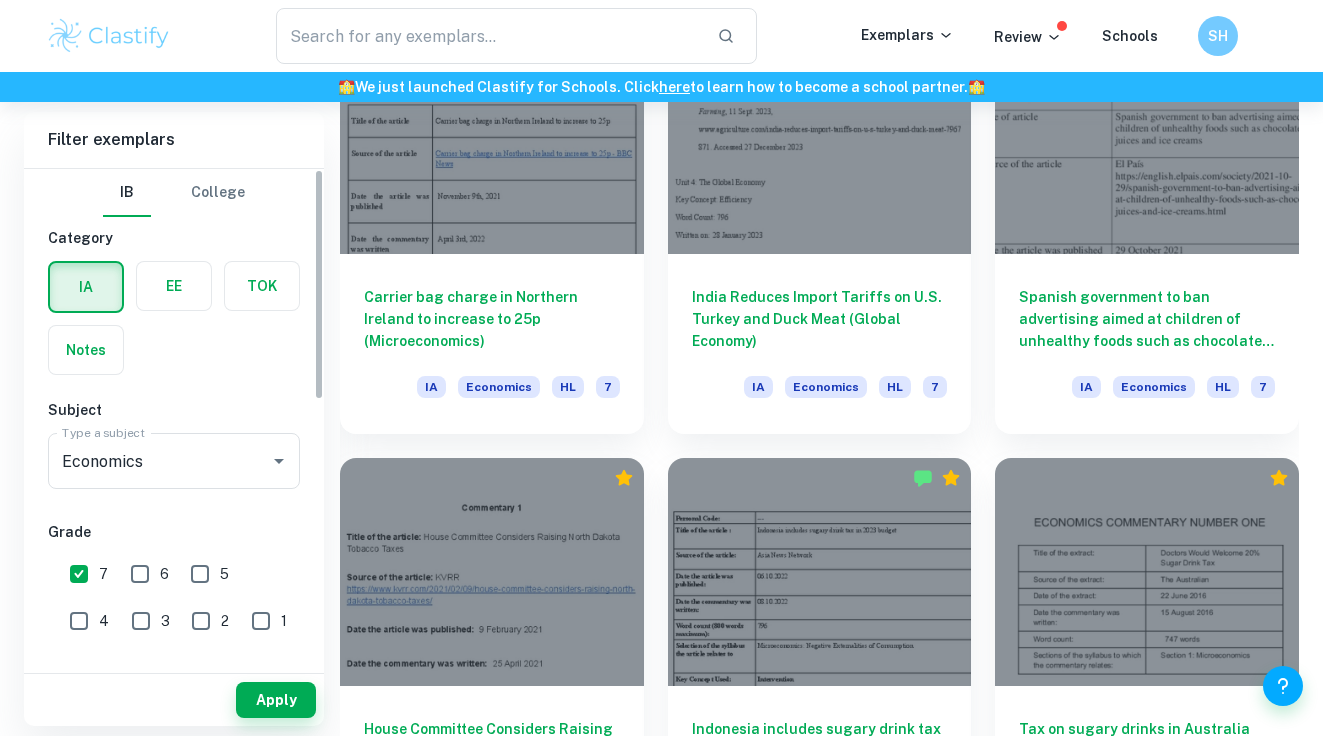 click on "6" at bounding box center [140, 574] 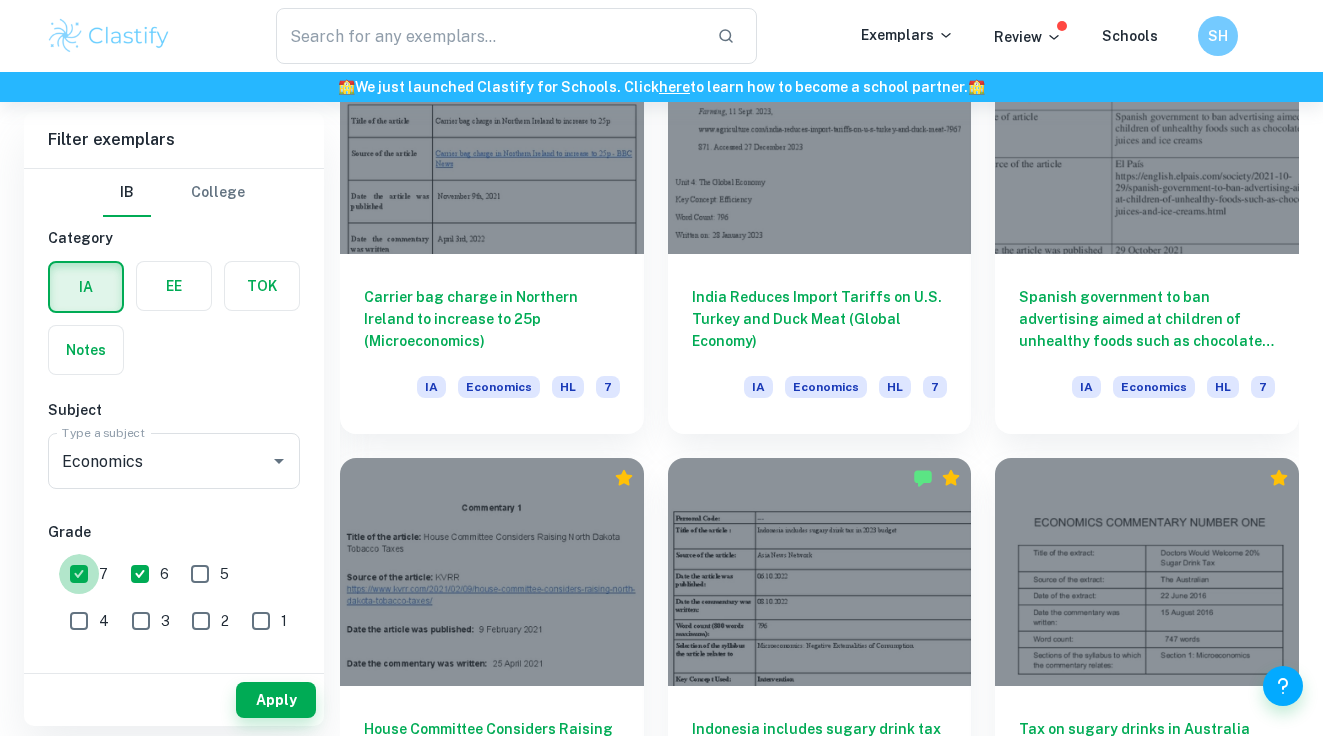click on "7" at bounding box center [79, 574] 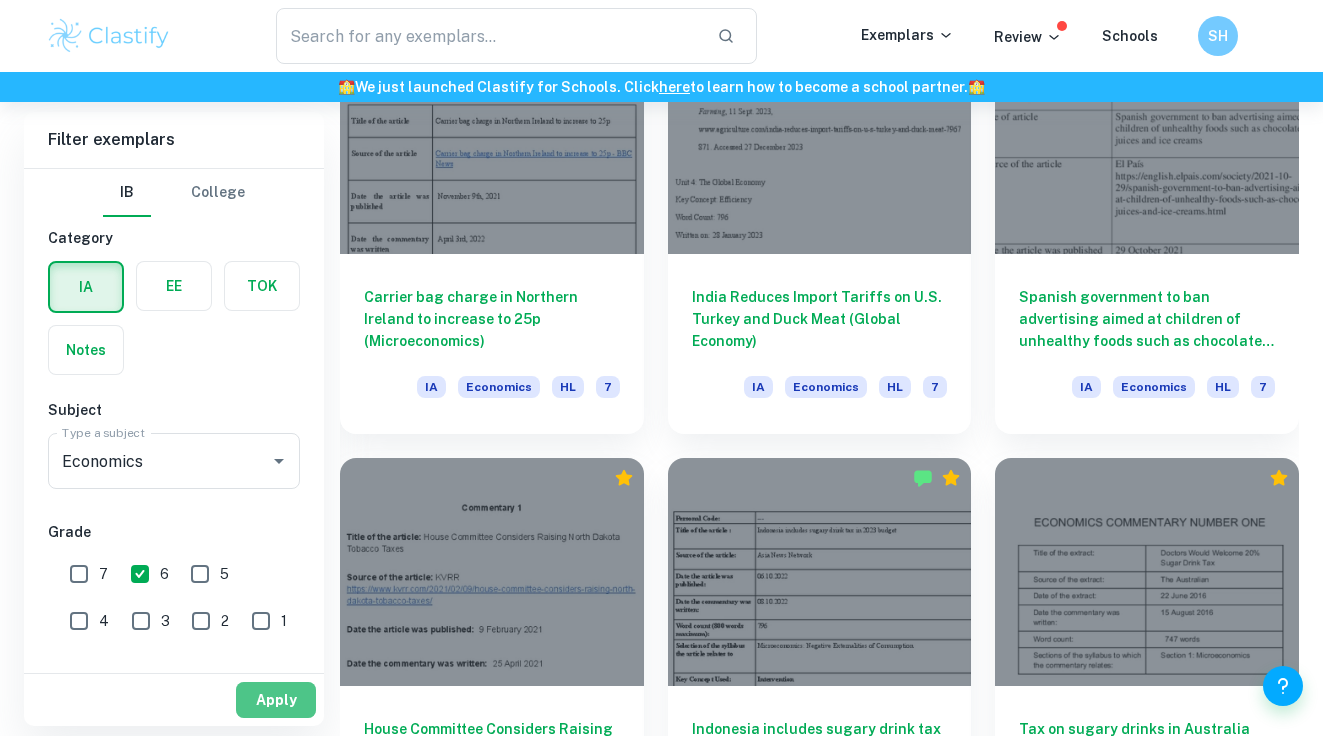 click on "Apply" at bounding box center [276, 700] 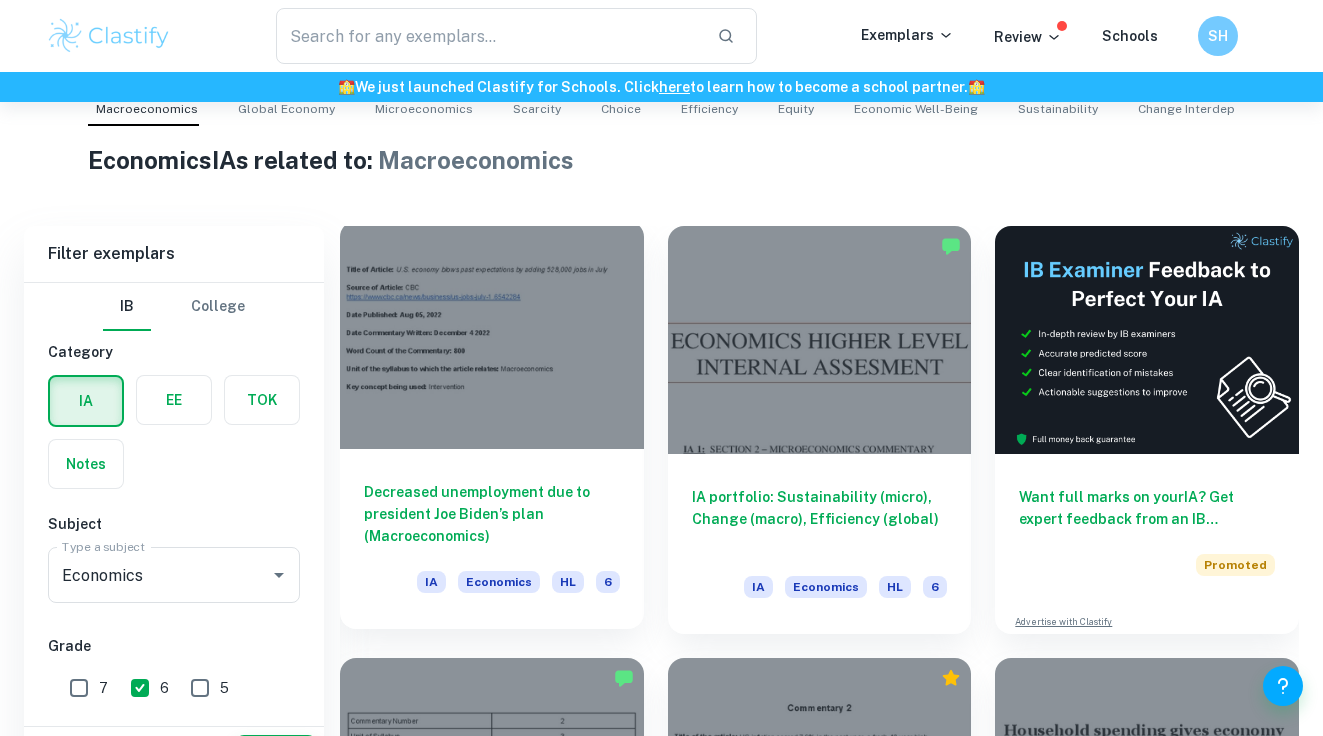 scroll, scrollTop: 520, scrollLeft: 0, axis: vertical 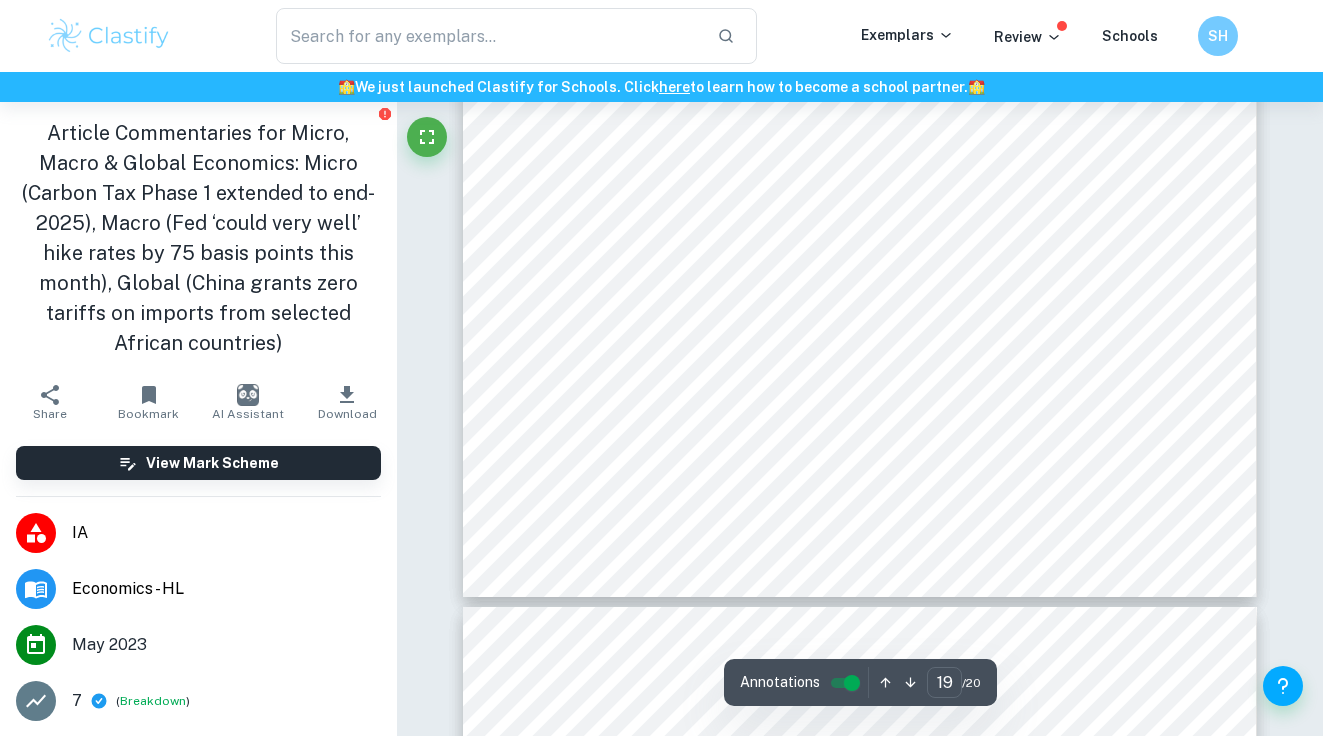 type on "20" 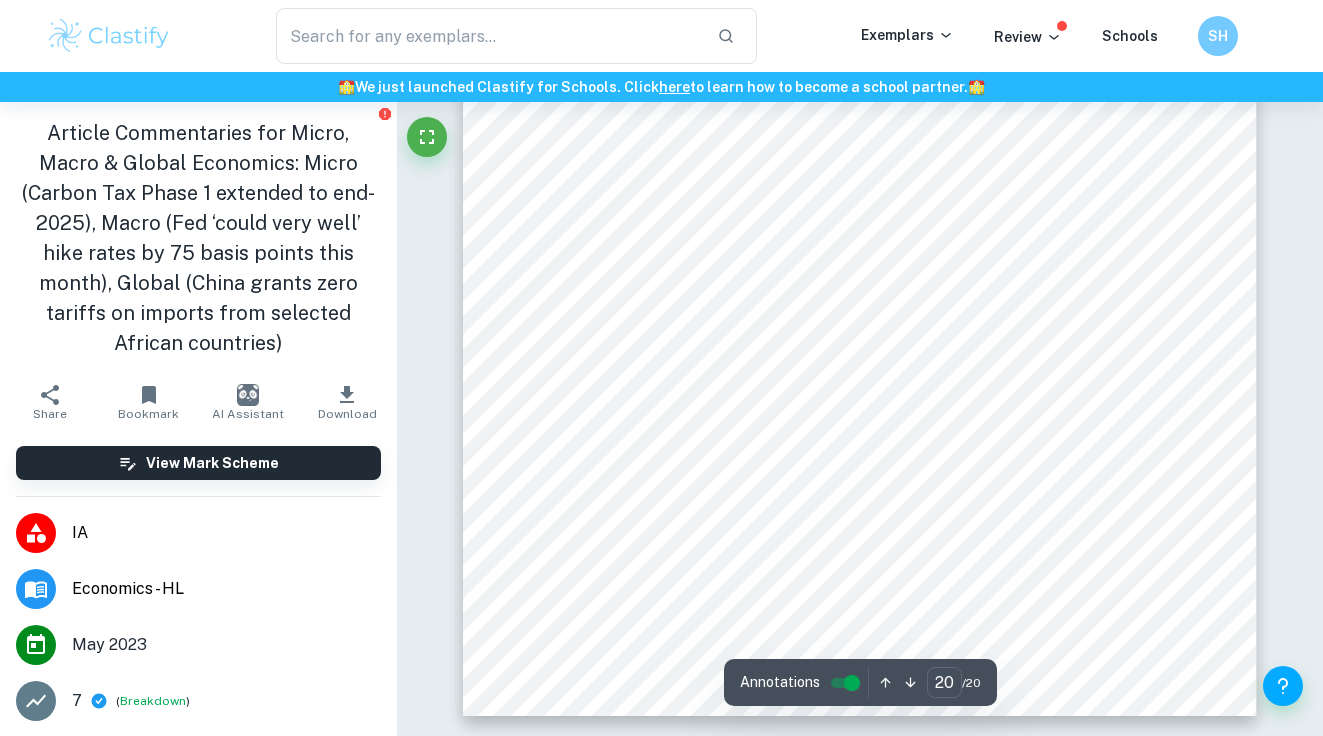 scroll, scrollTop: 20265, scrollLeft: 0, axis: vertical 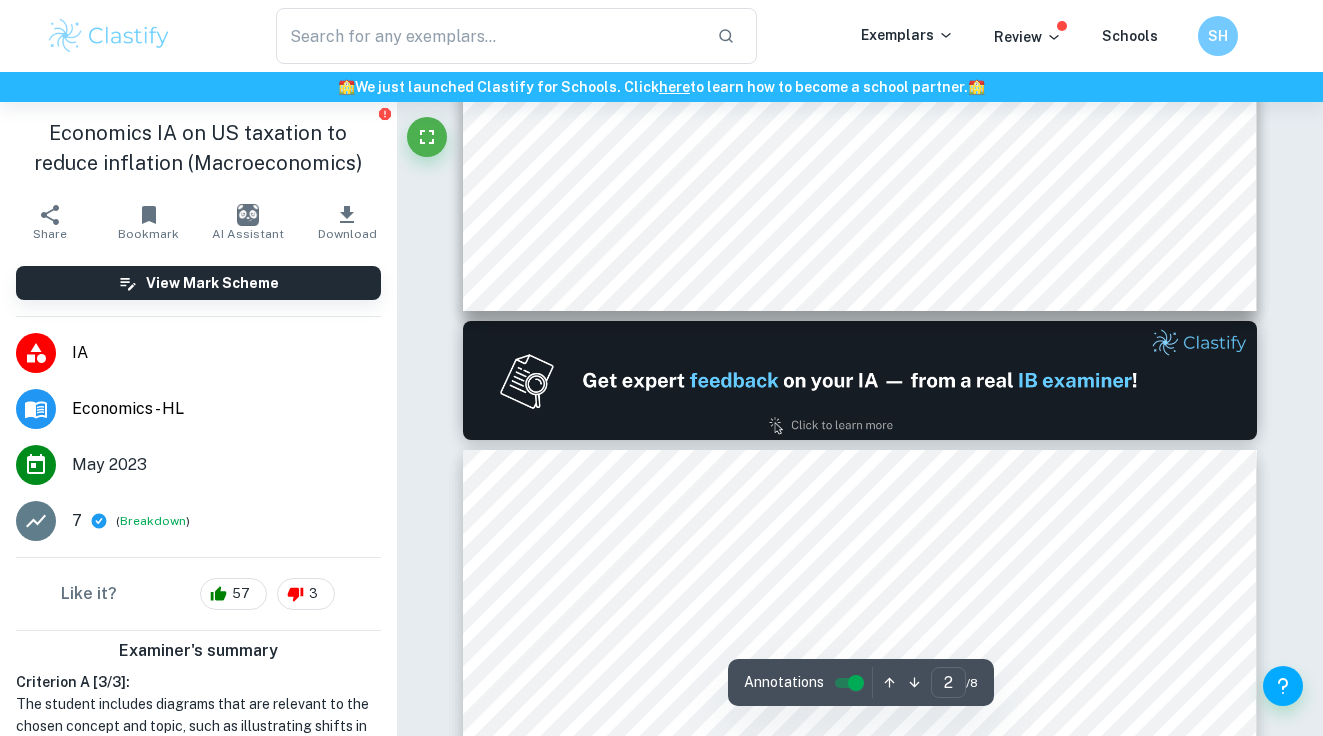 type on "1" 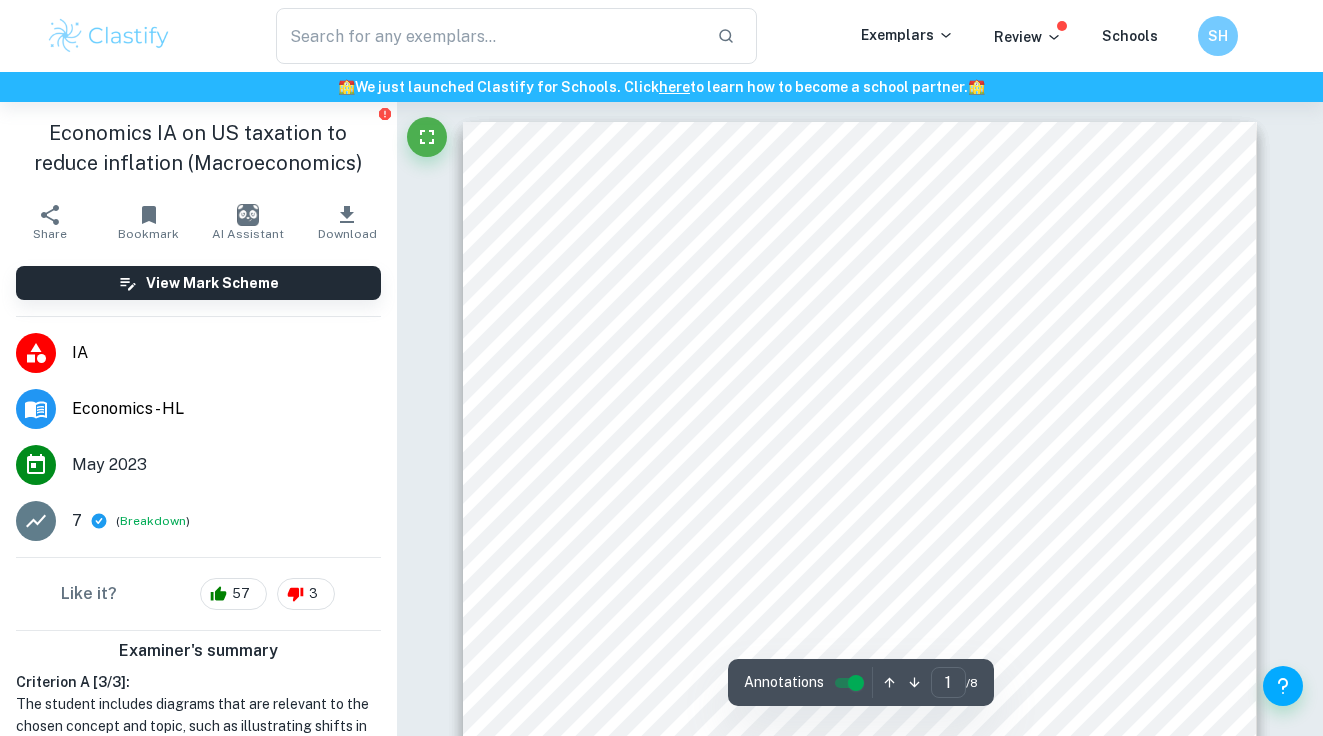 scroll, scrollTop: 0, scrollLeft: 0, axis: both 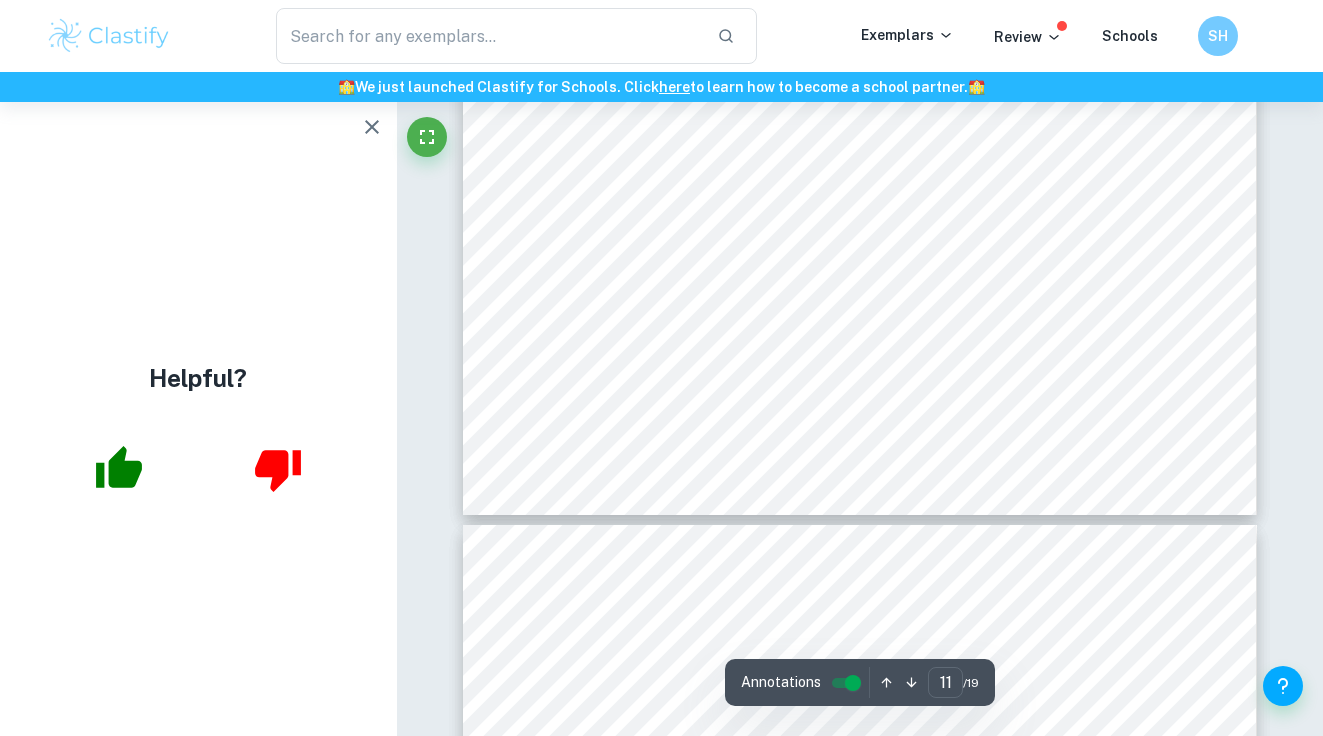 type on "12" 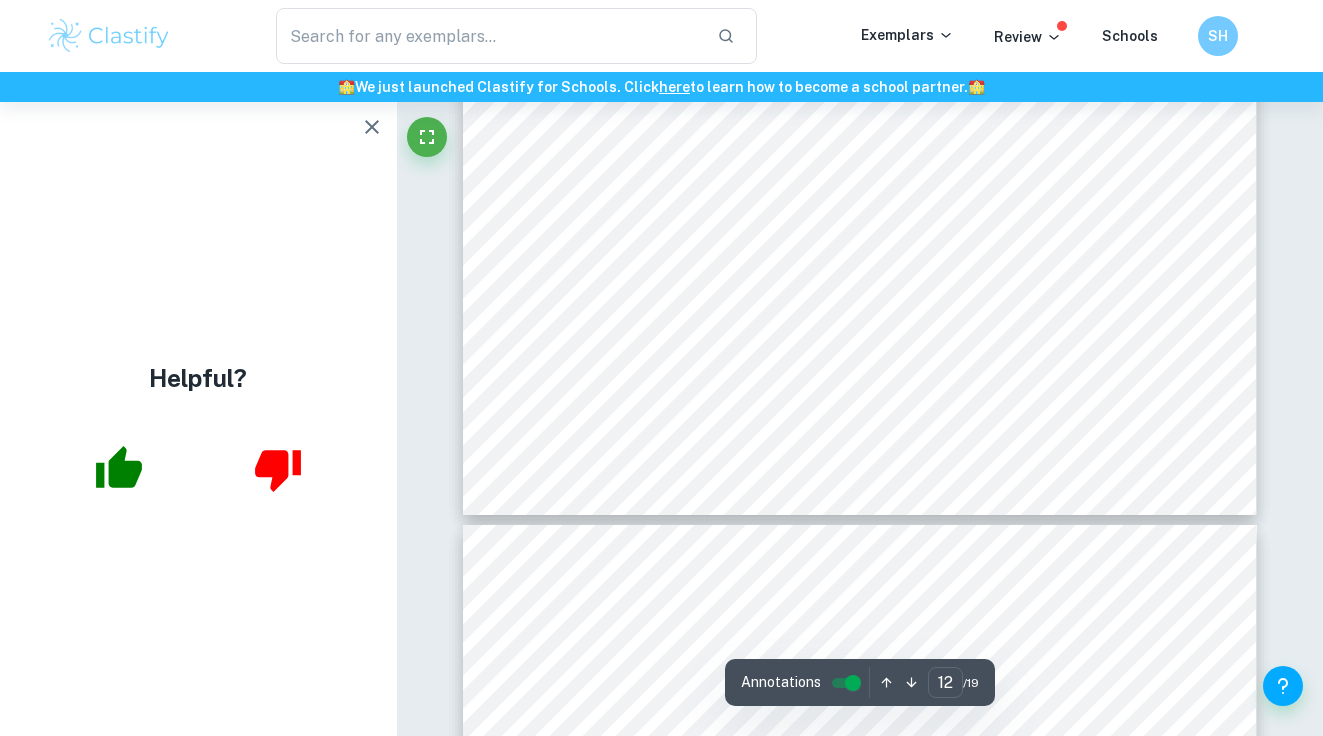 scroll, scrollTop: 11408, scrollLeft: 0, axis: vertical 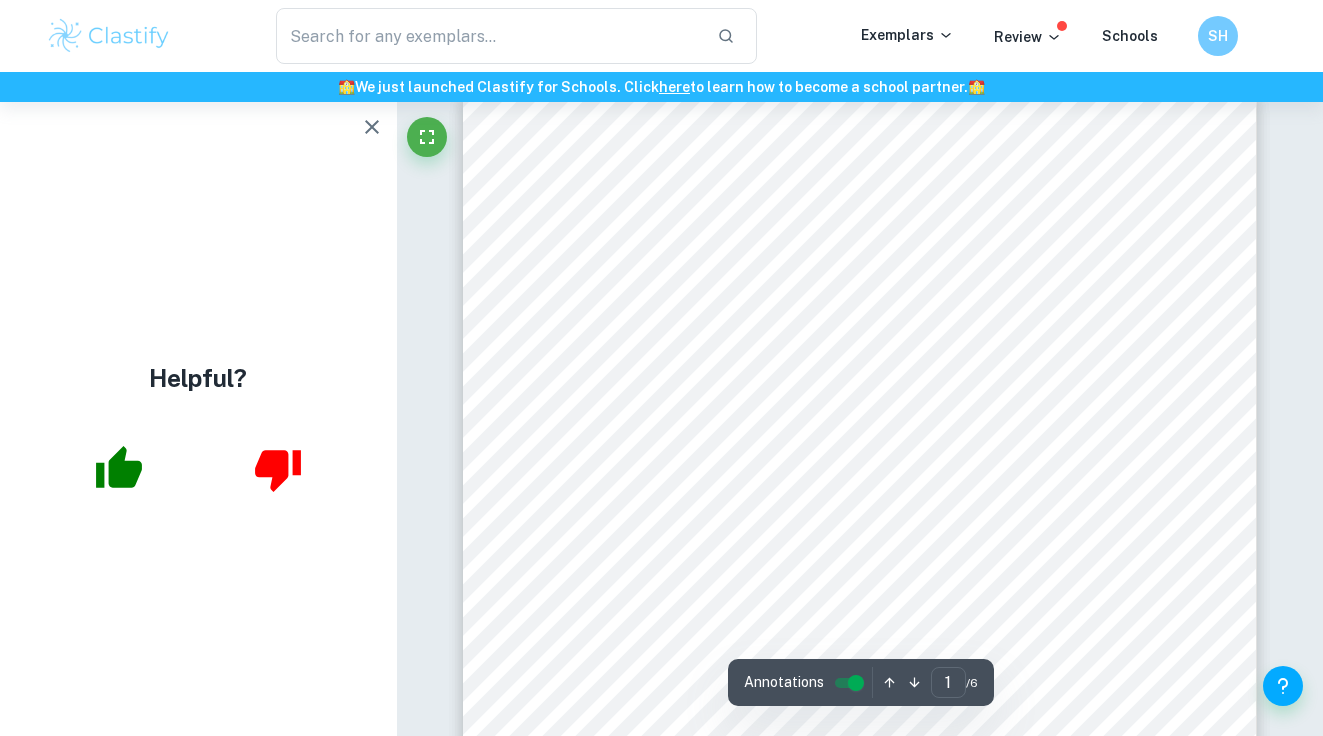 click on "https:ffwww.aljazeera.comfnewsf2022f5f5fturkeys8inûation8rate8soars8to8almost8708percent8in8april" at bounding box center [855, 343] 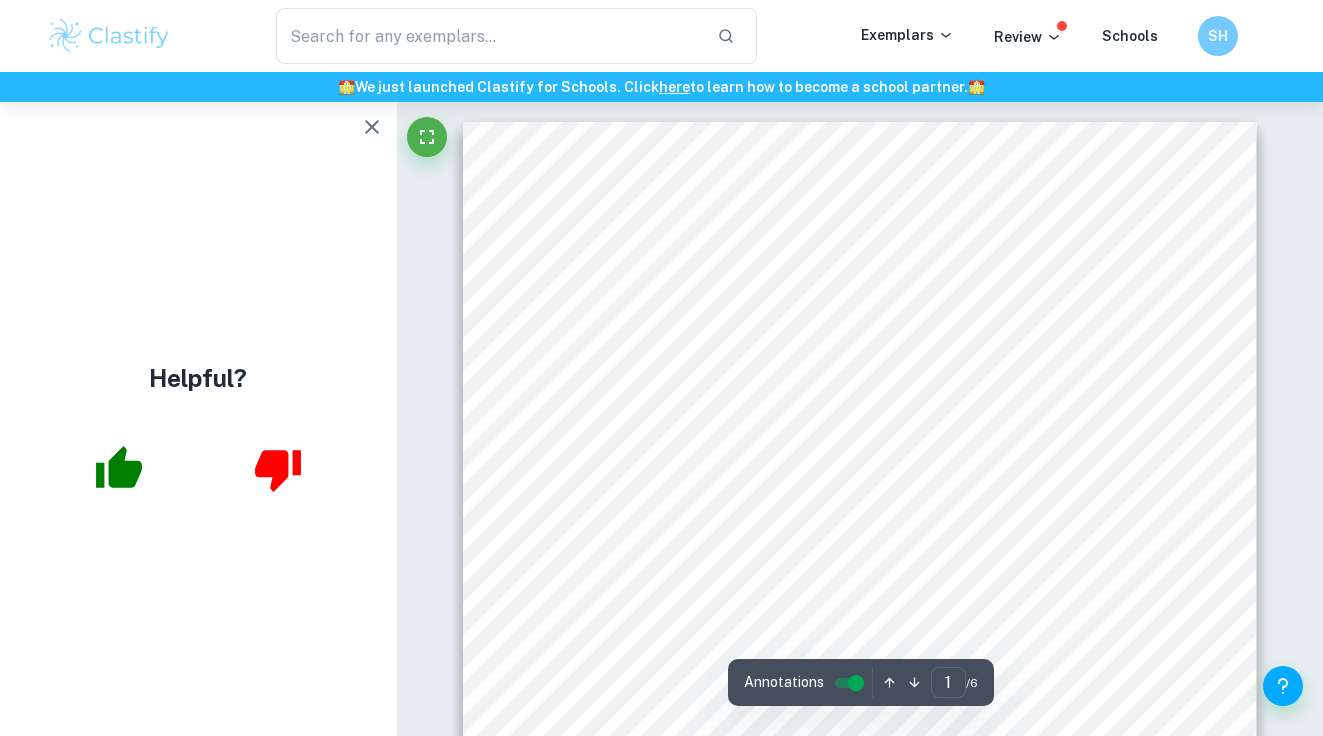 scroll, scrollTop: 0, scrollLeft: 0, axis: both 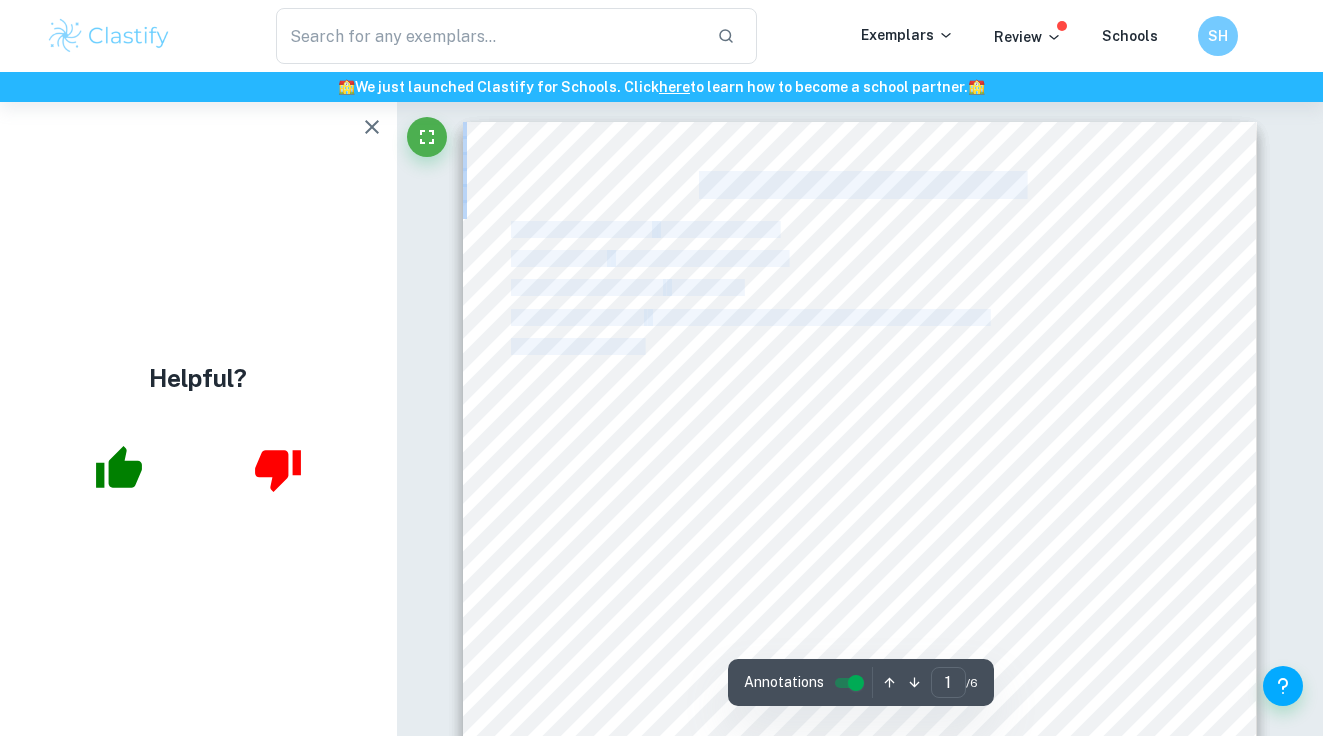click on "Economics 3 Commentary 2 Section of Syllabus:   Macroeconomics Key Concept:   Government Intervention Source of the Article:   Al Jazeera Title of the Article:   Turkey,s inûation rate soars to almost 70 percent Link to the Article: https:ffwww.aljazeera.comfnewsf2022f5f5fturkeys8inûation8rate8soars8to8almost8708percent8in8april Commentary Word Count:   776 Words Date of Commentary:   18 June 2022 Date of Publishing Article:   05 May 2022 Date of Accessing the Article:   08 May 2022" at bounding box center (860, 682) 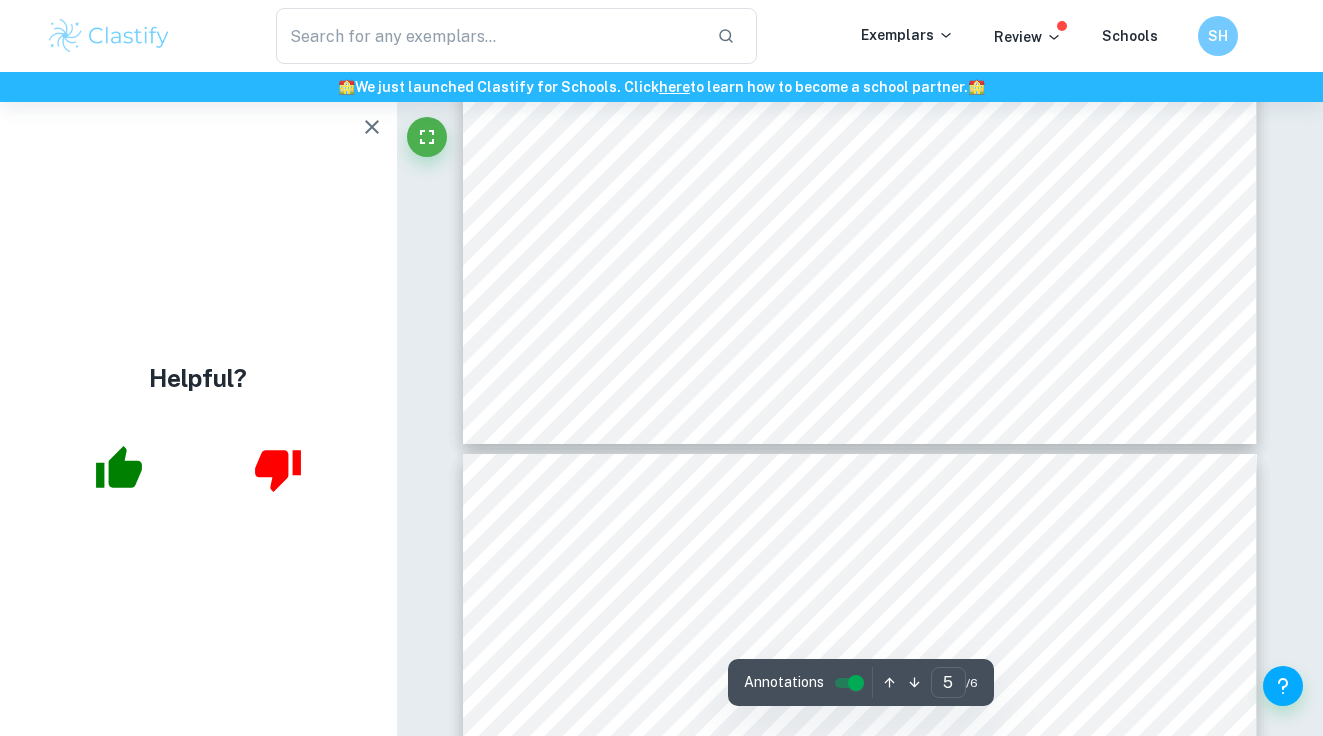 scroll, scrollTop: 5461, scrollLeft: 0, axis: vertical 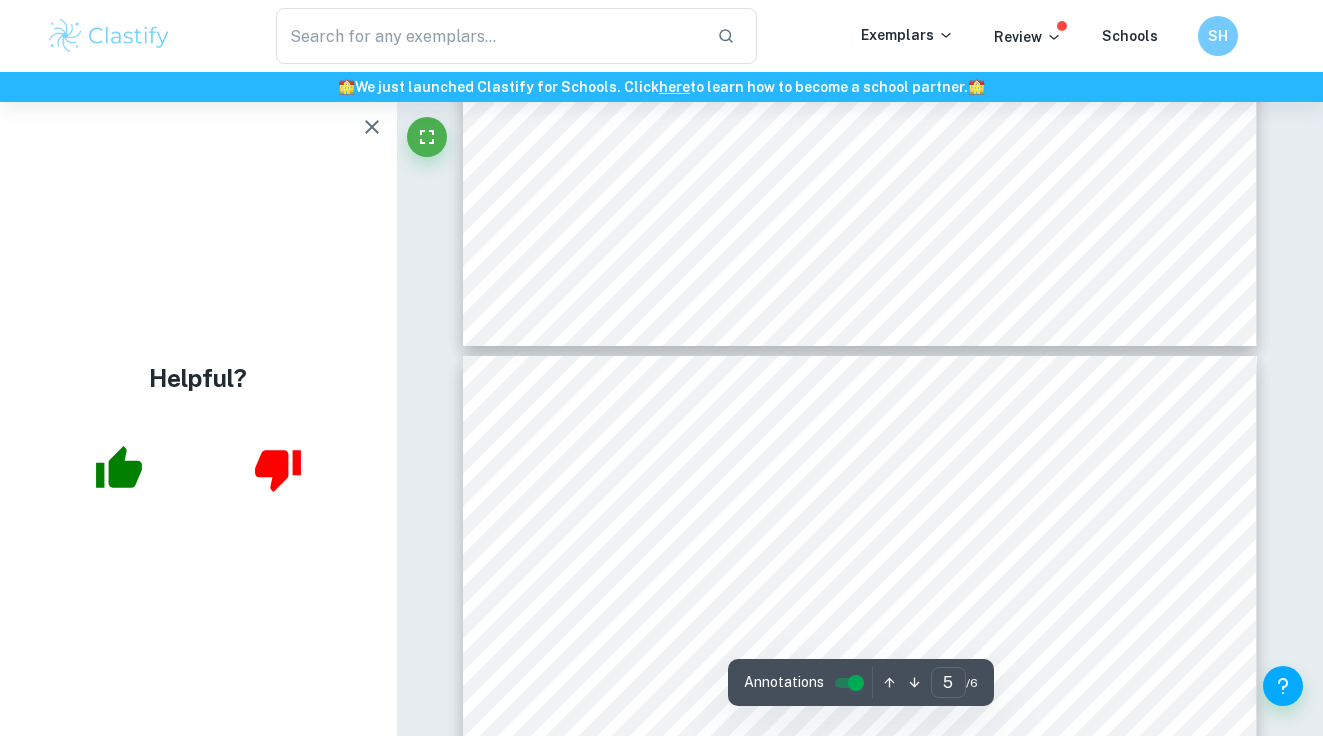 type on "6" 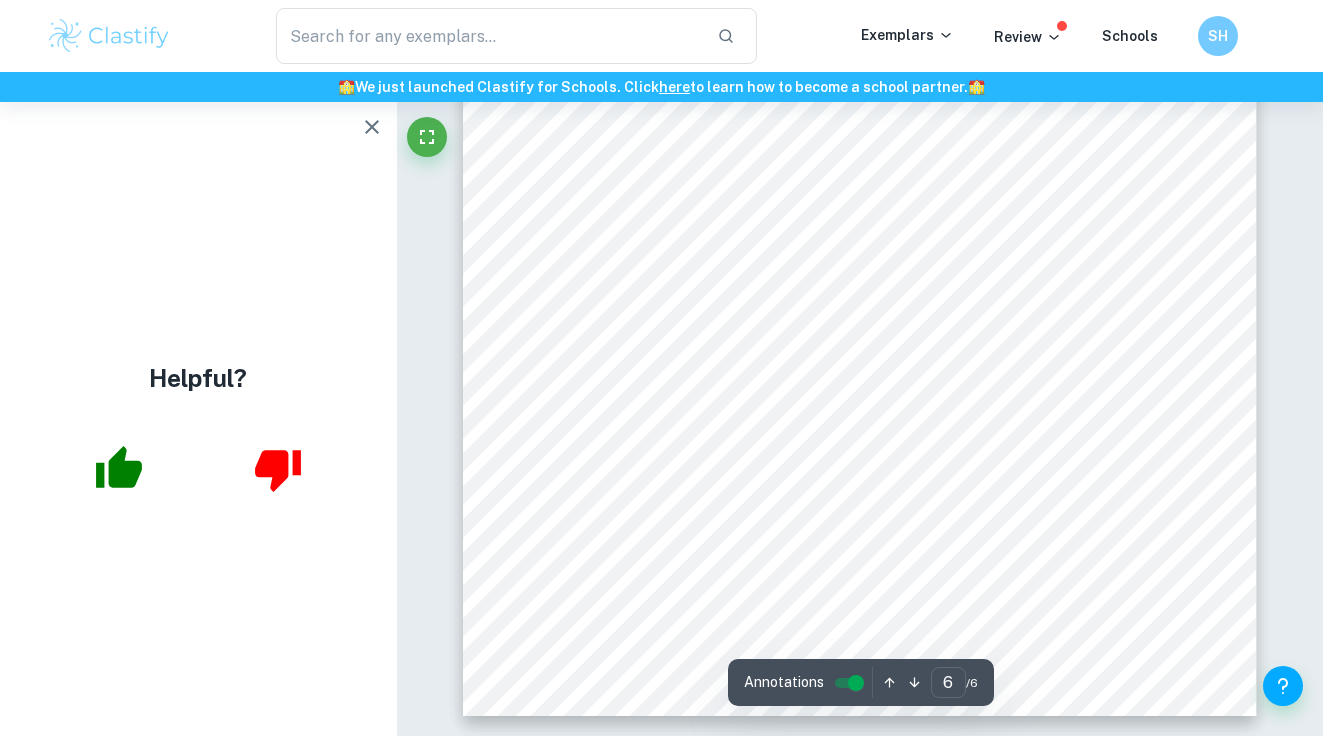 scroll, scrollTop: 6311, scrollLeft: 0, axis: vertical 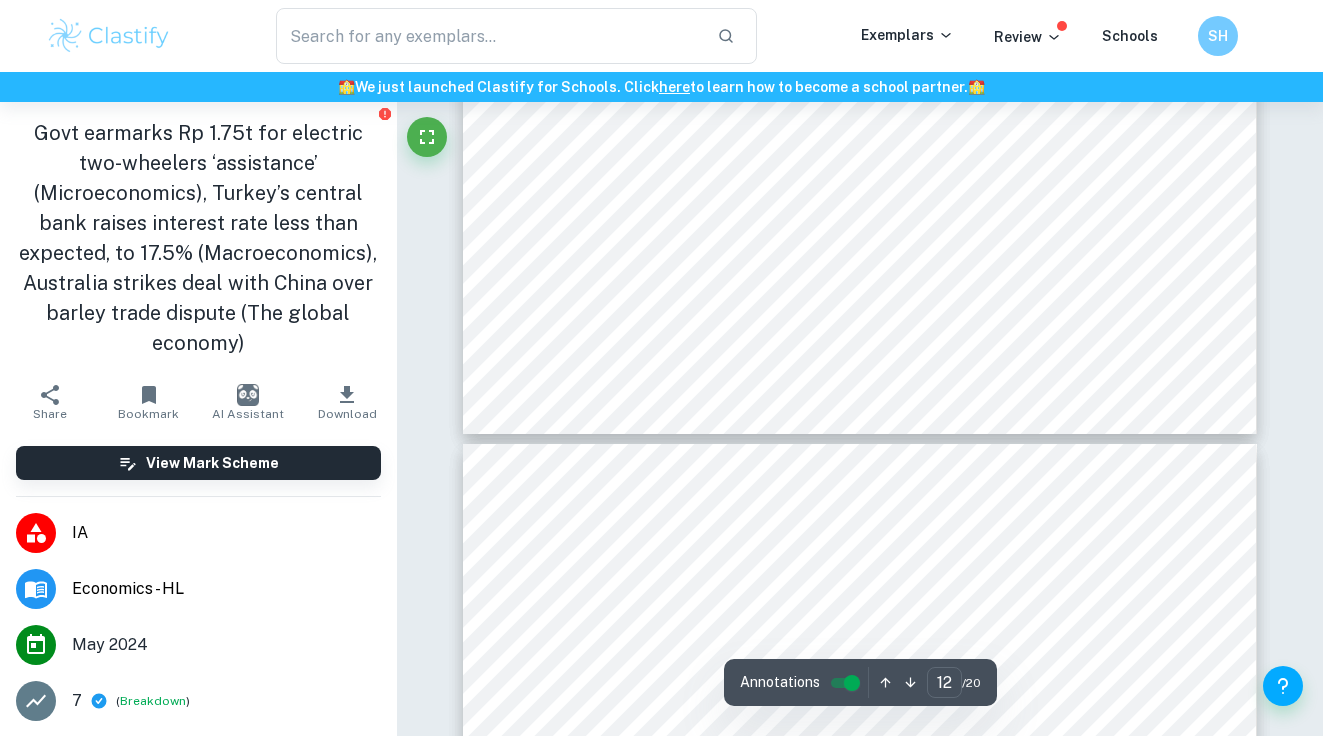 type on "13" 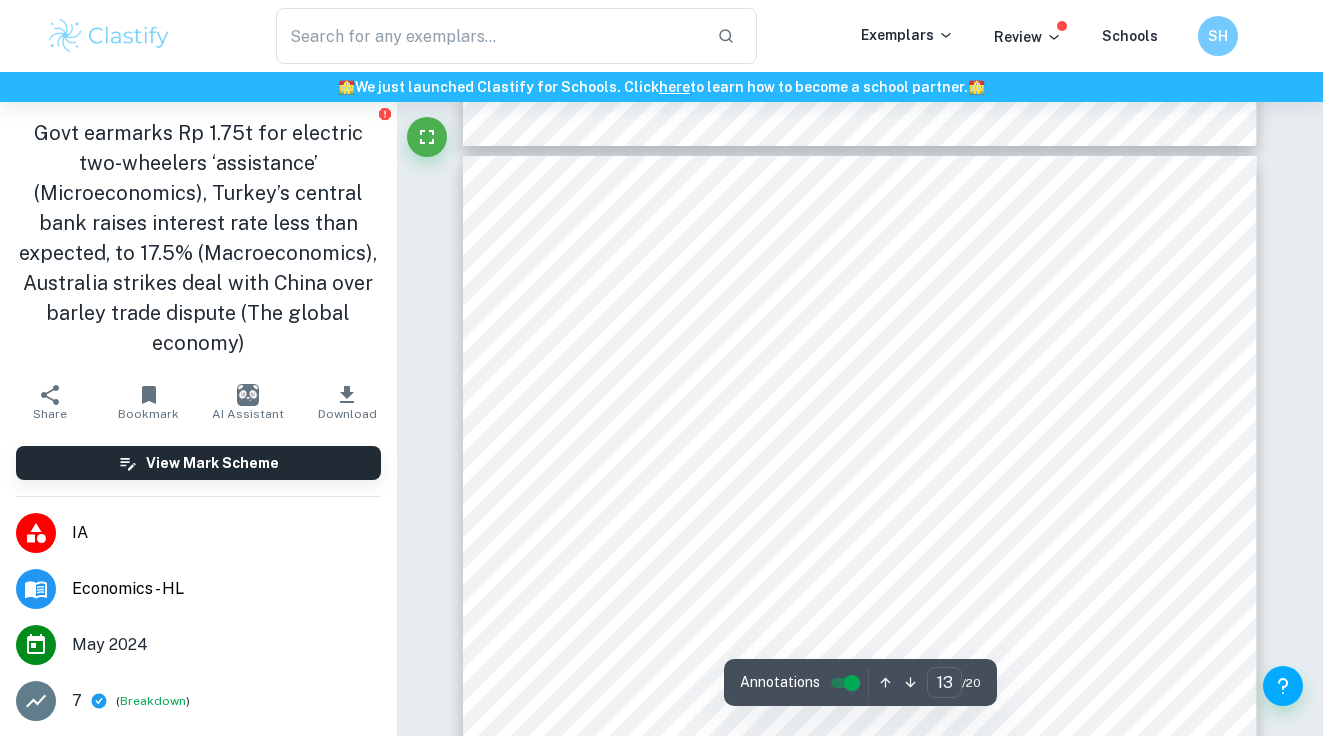 scroll, scrollTop: 12626, scrollLeft: 0, axis: vertical 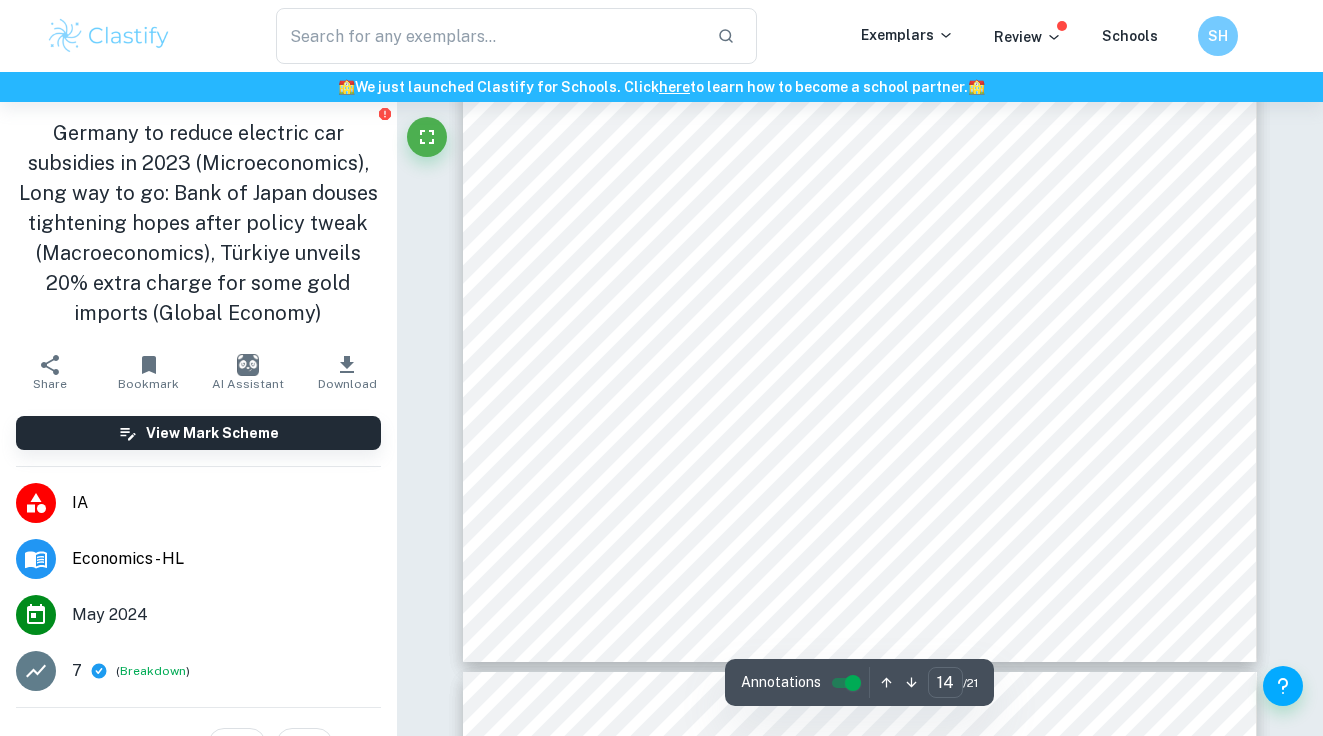 type on "15" 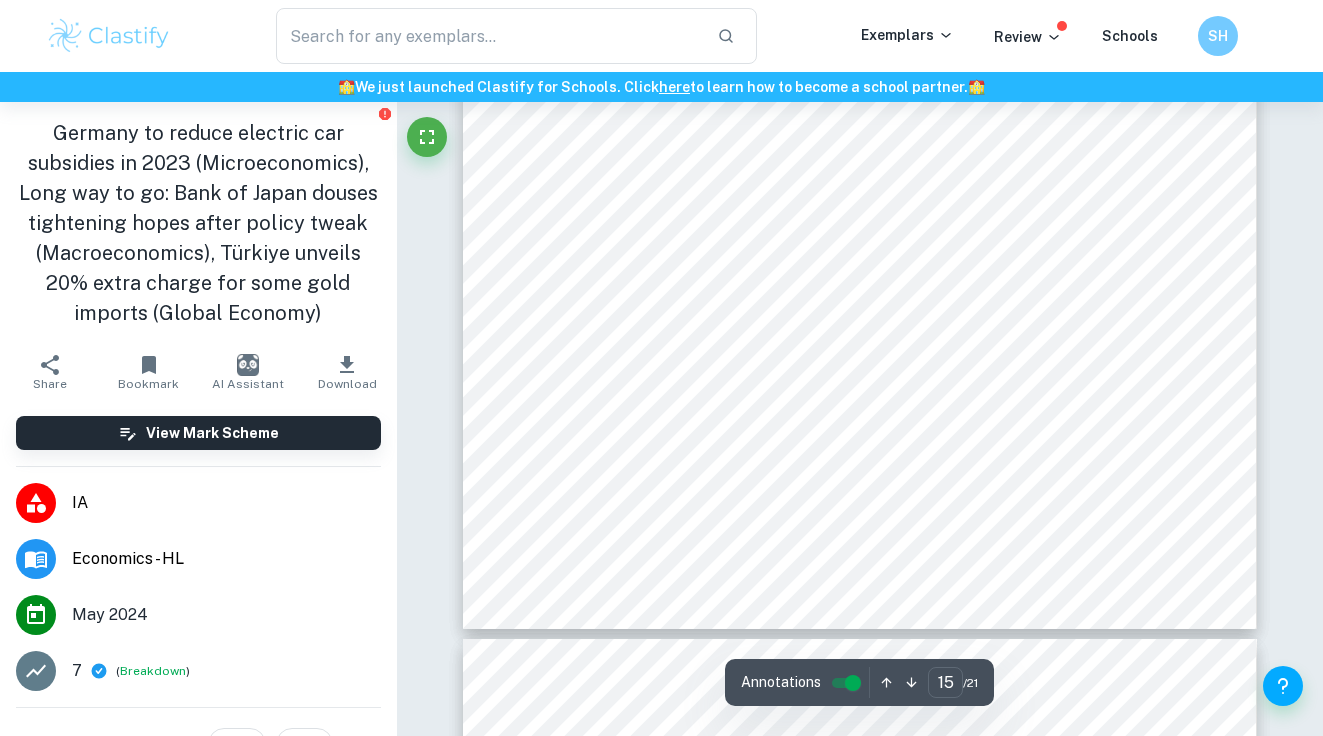 scroll, scrollTop: 16620, scrollLeft: 0, axis: vertical 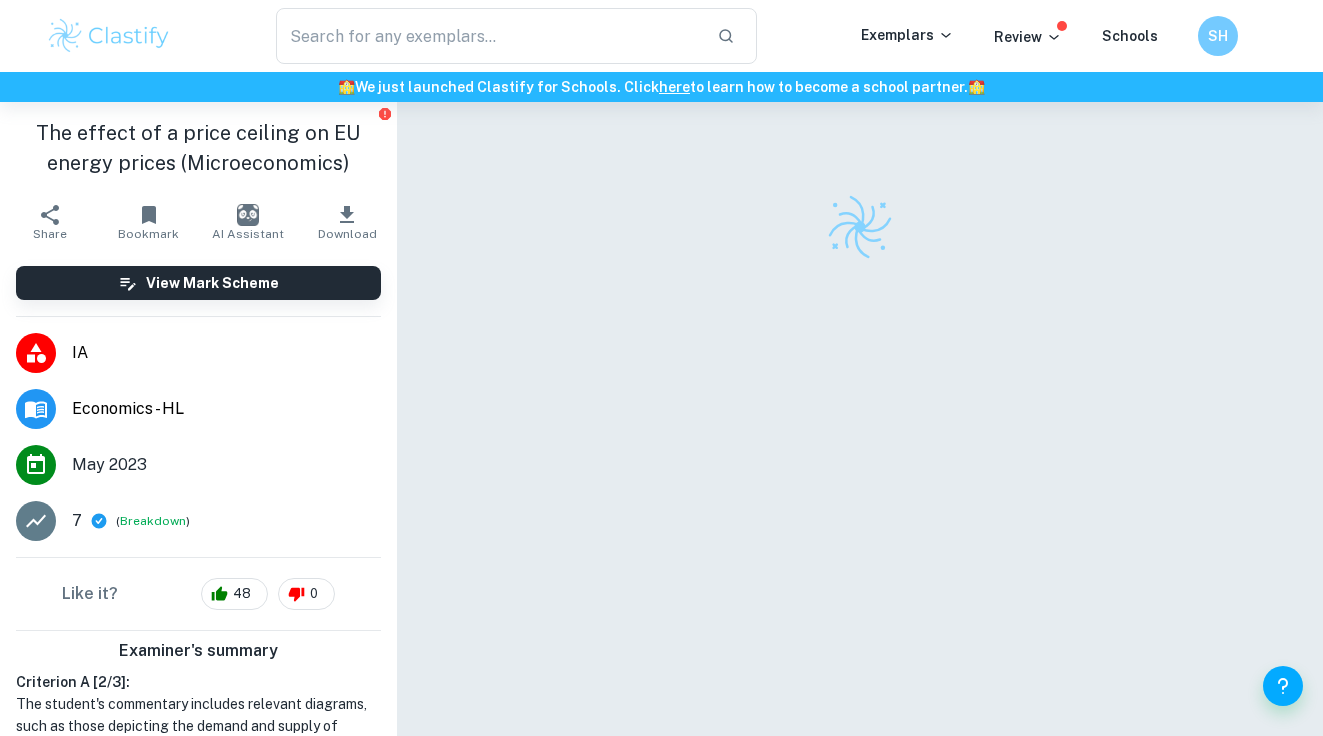 checkbox on "true" 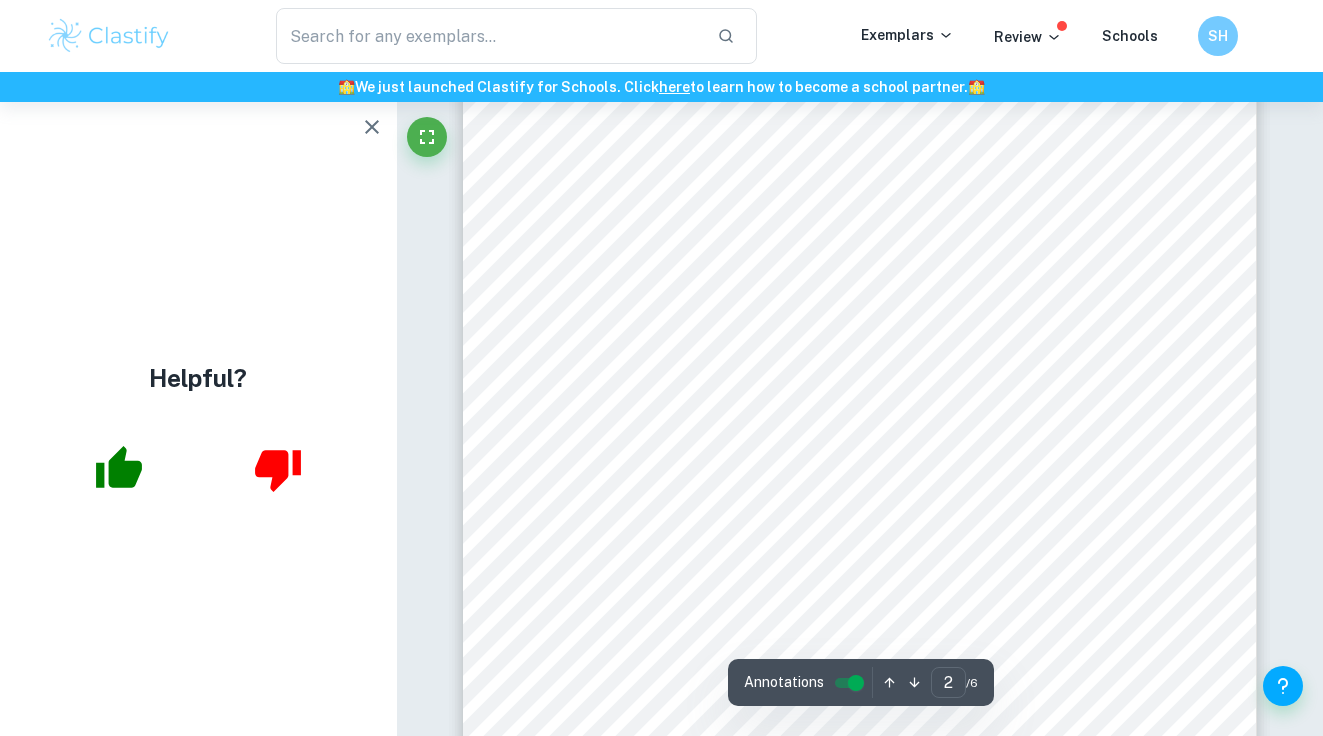 scroll, scrollTop: 499, scrollLeft: 0, axis: vertical 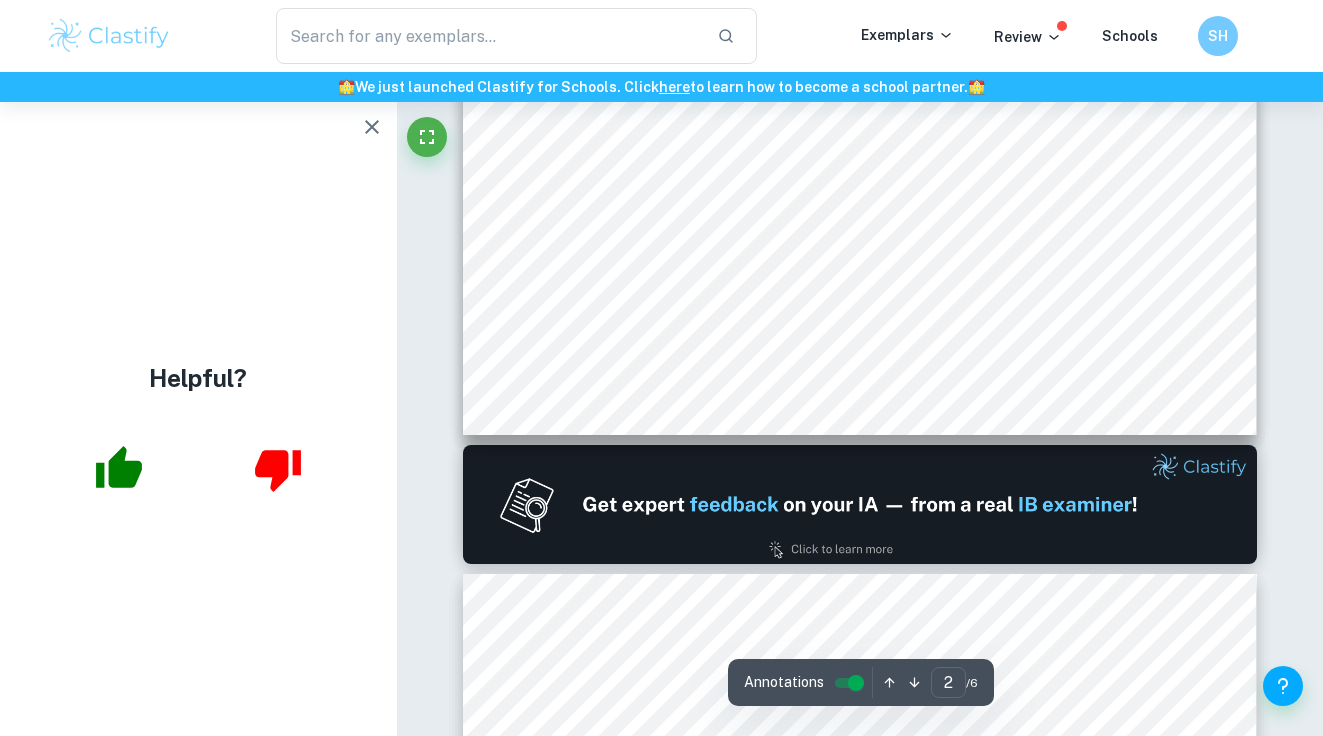 type on "1" 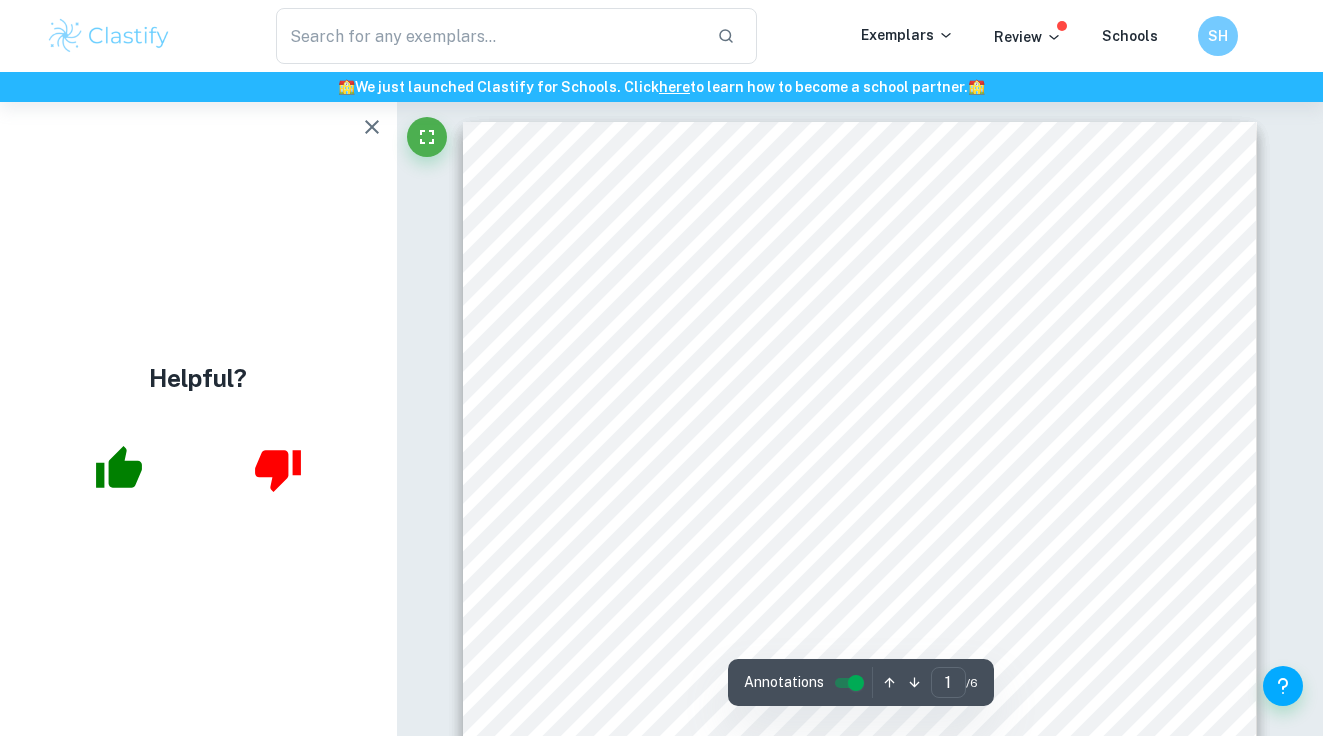 scroll, scrollTop: 0, scrollLeft: 0, axis: both 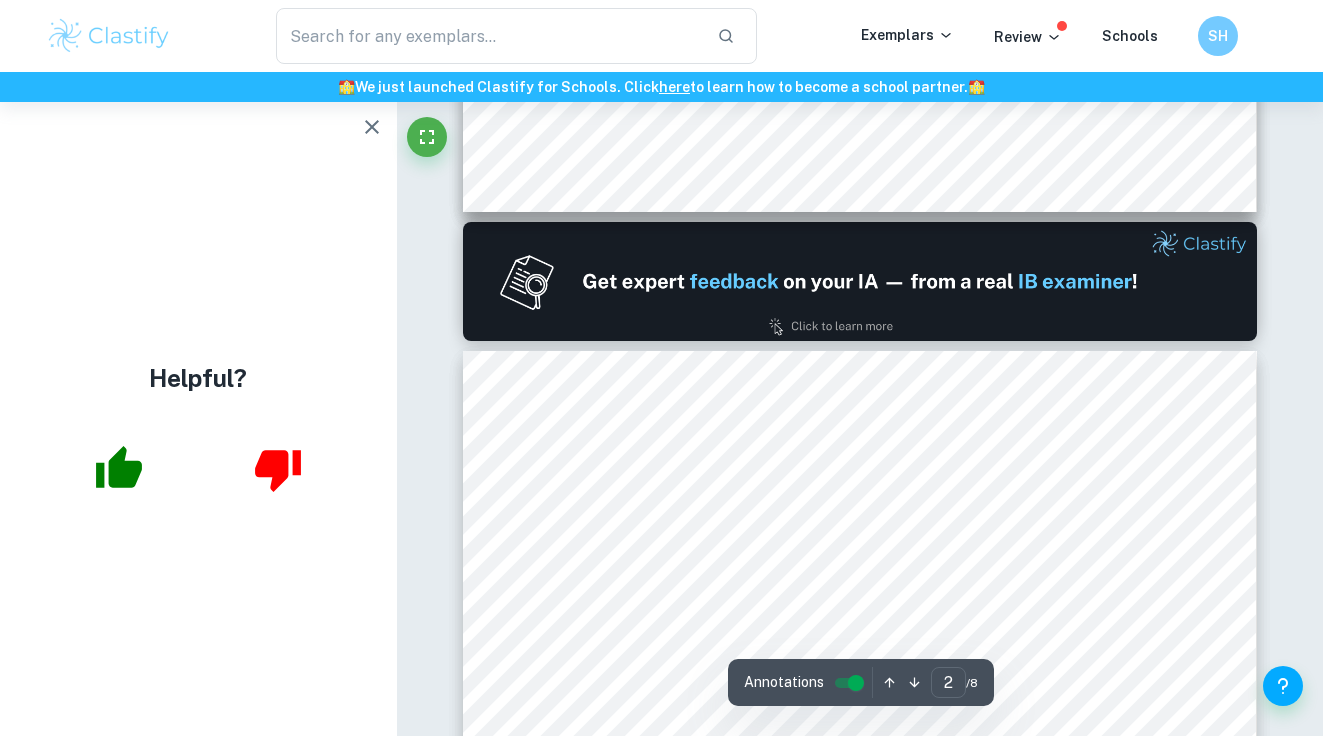 type on "1" 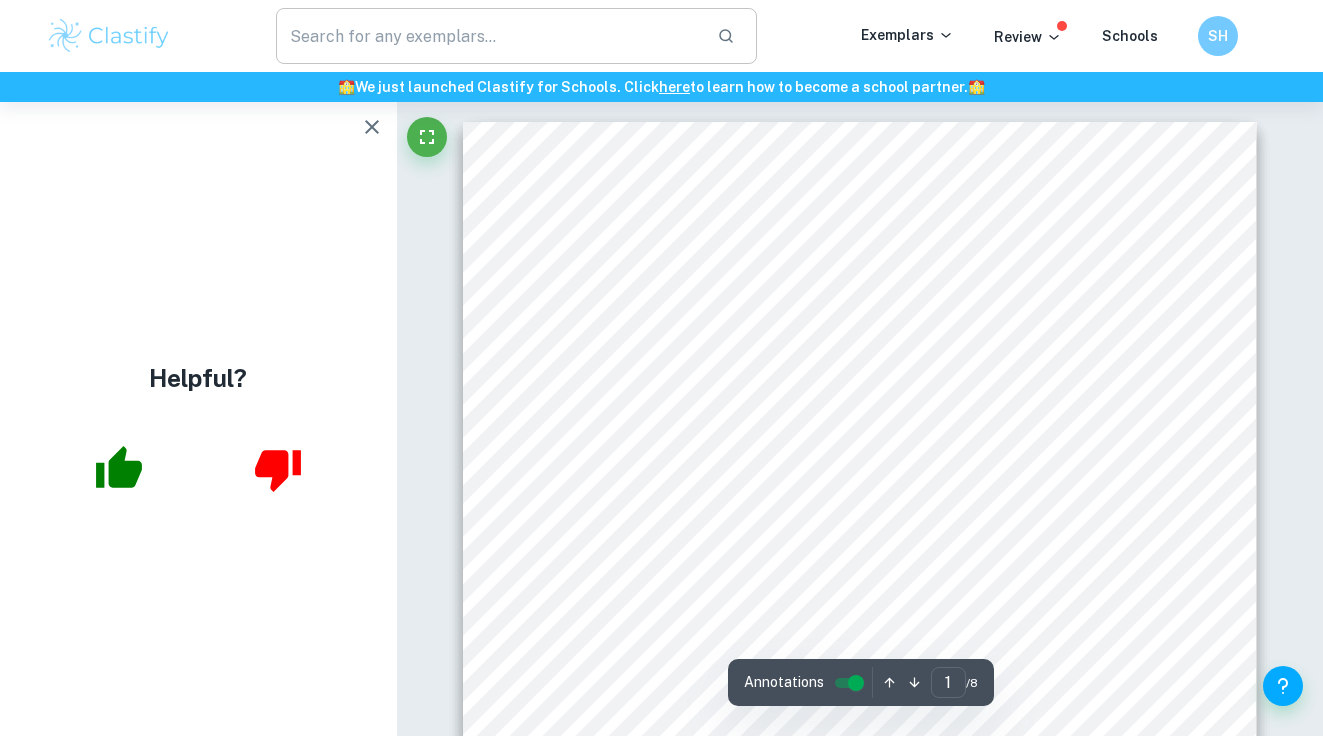 scroll, scrollTop: 0, scrollLeft: 0, axis: both 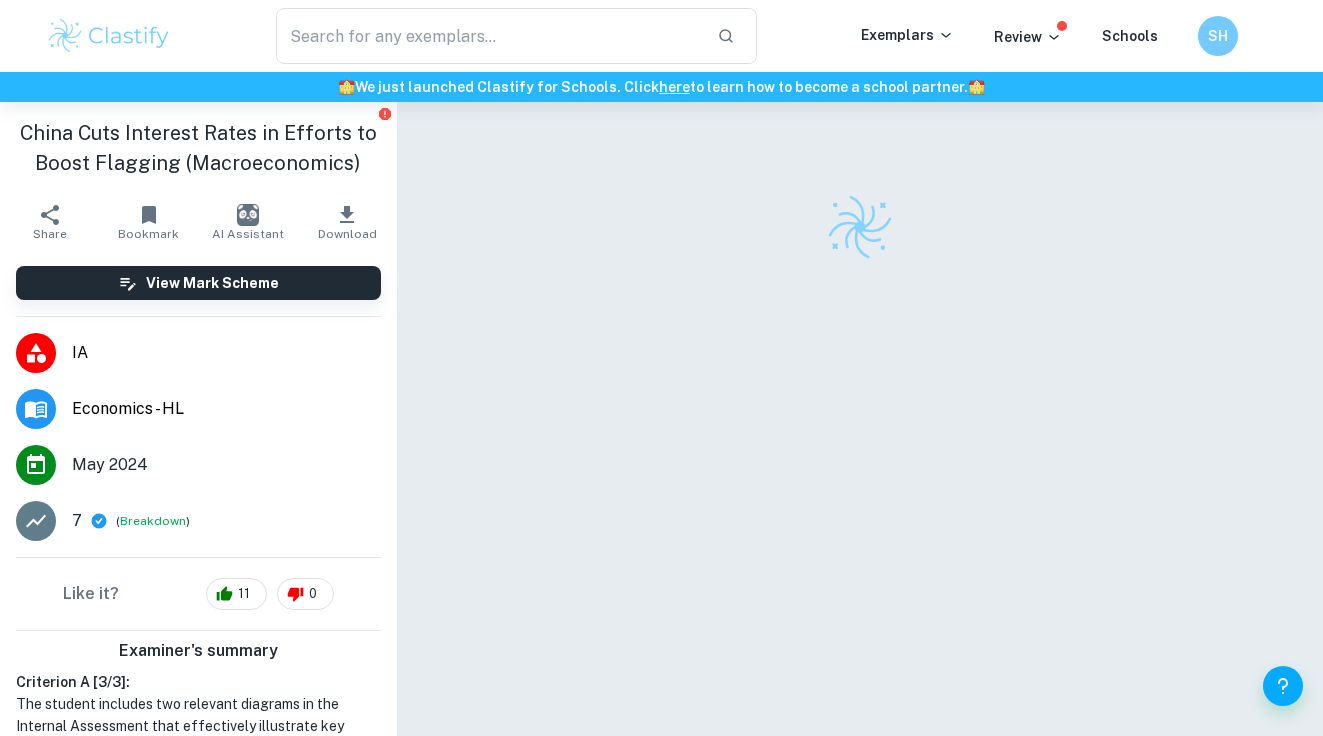 checkbox on "true" 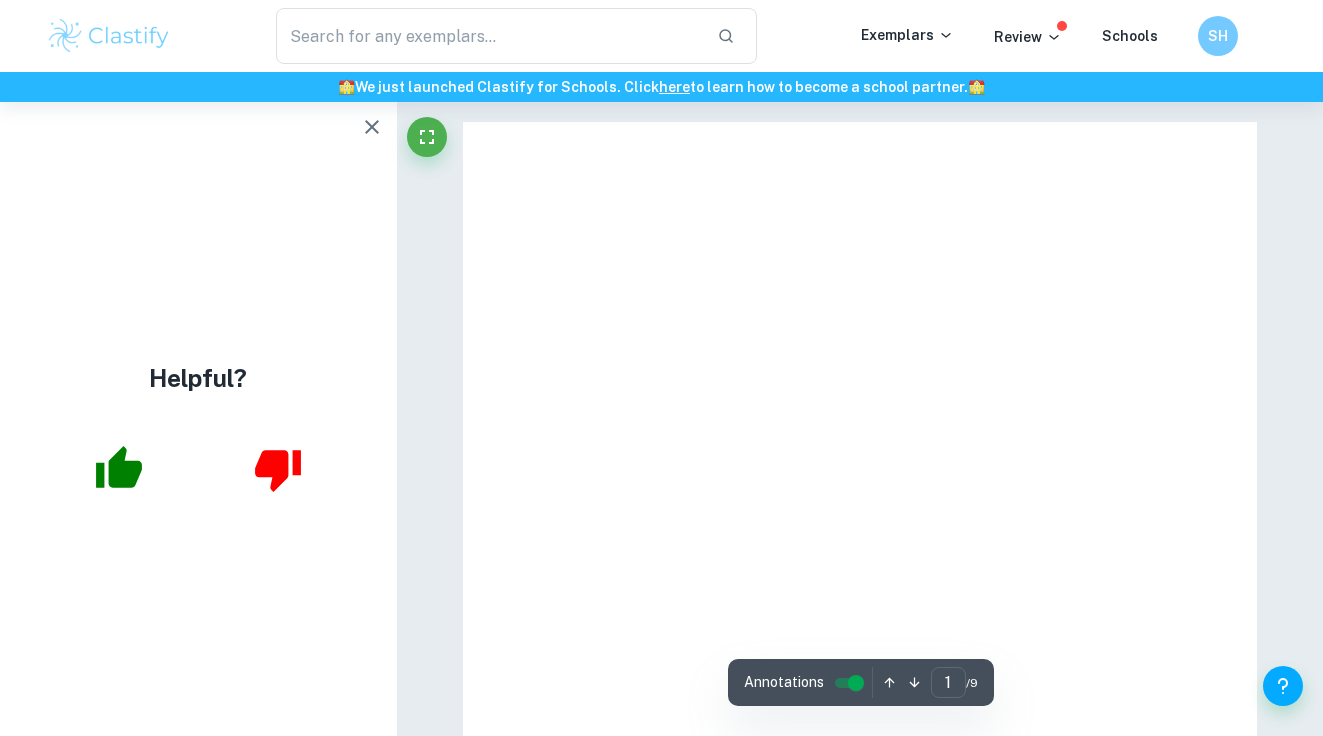 scroll, scrollTop: 0, scrollLeft: 0, axis: both 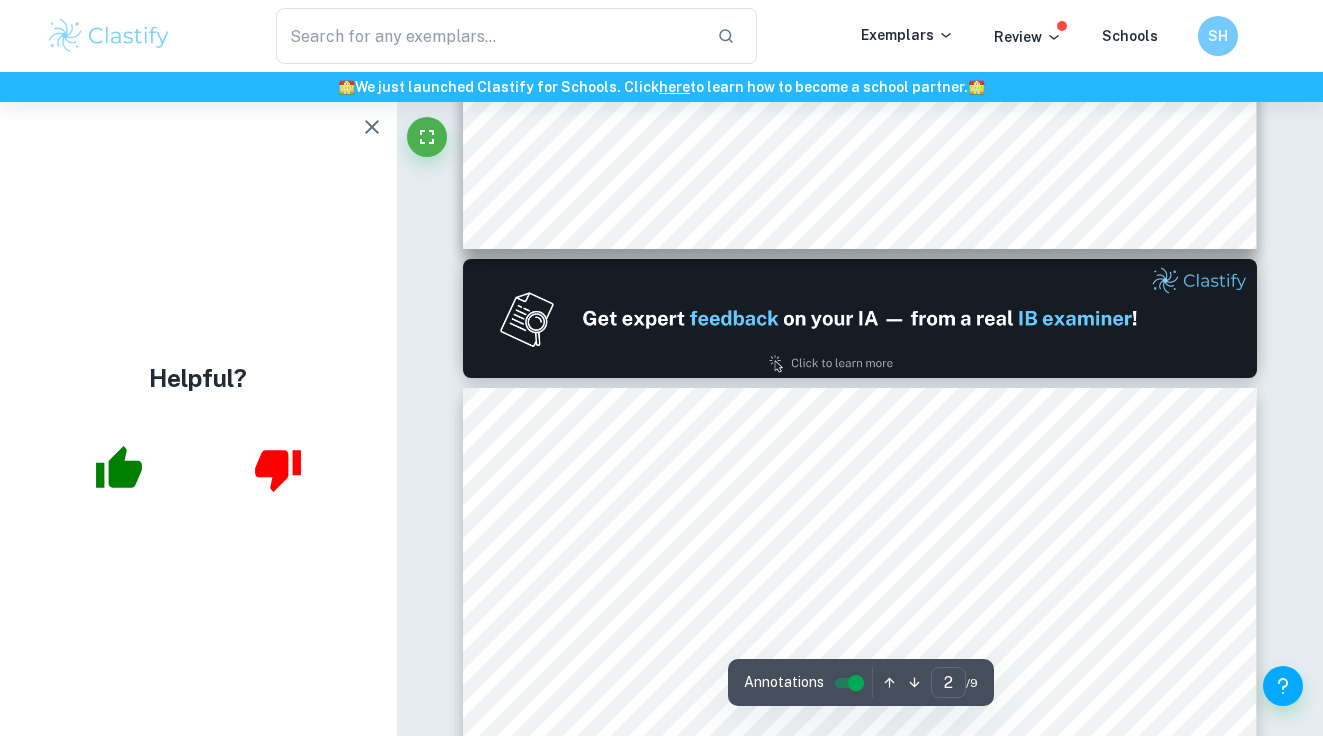 type on "1" 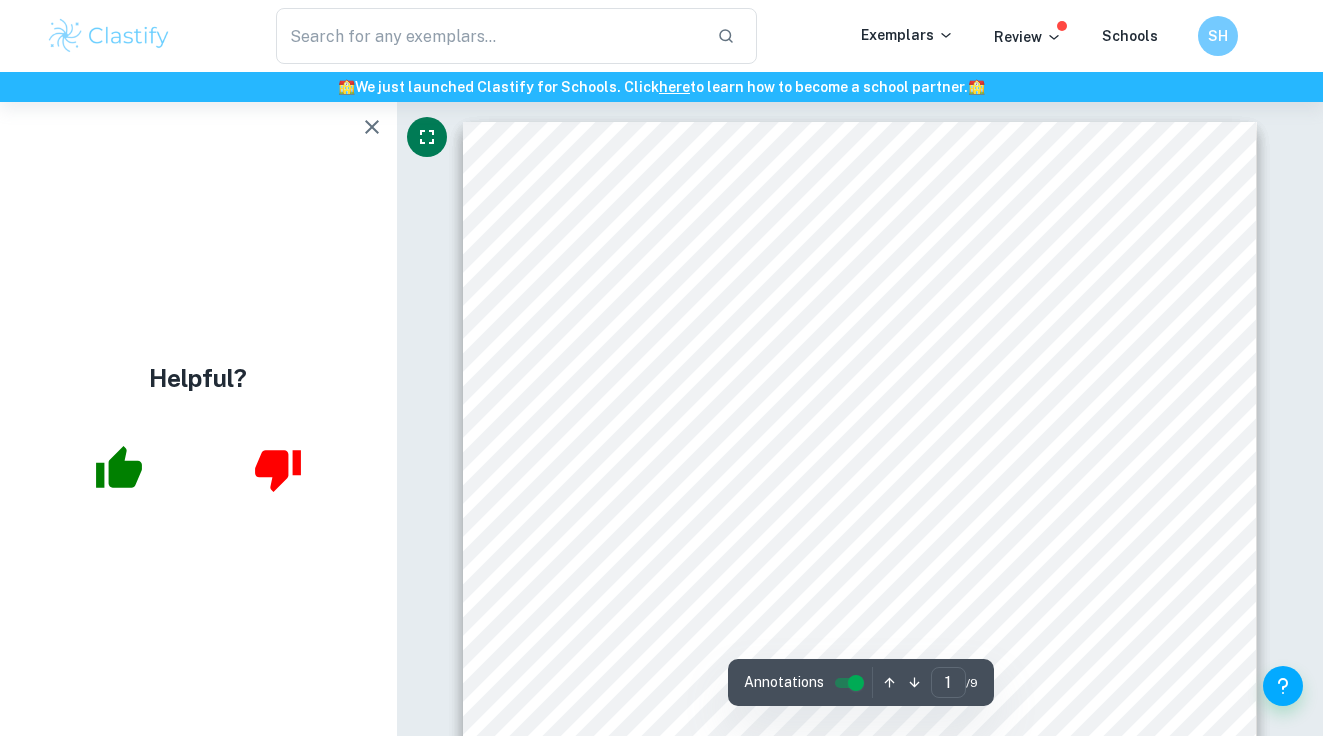 scroll, scrollTop: 0, scrollLeft: 0, axis: both 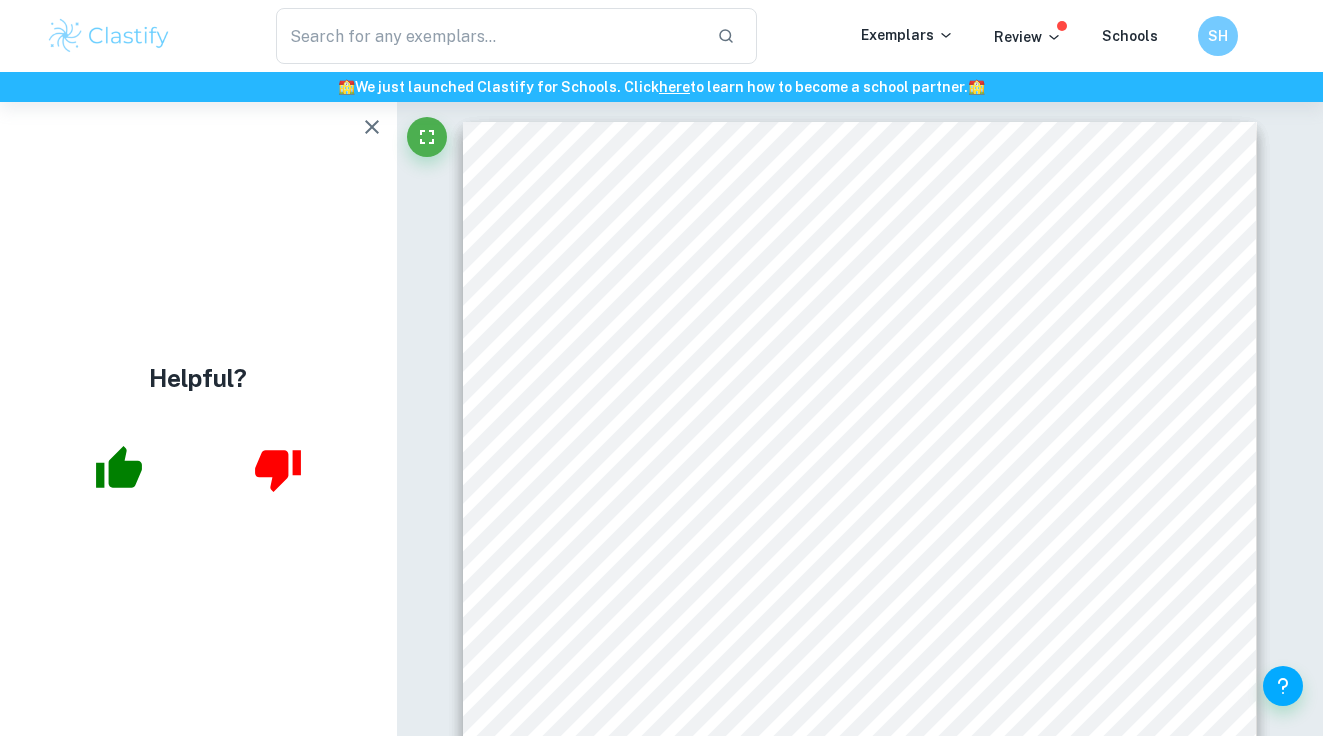 click 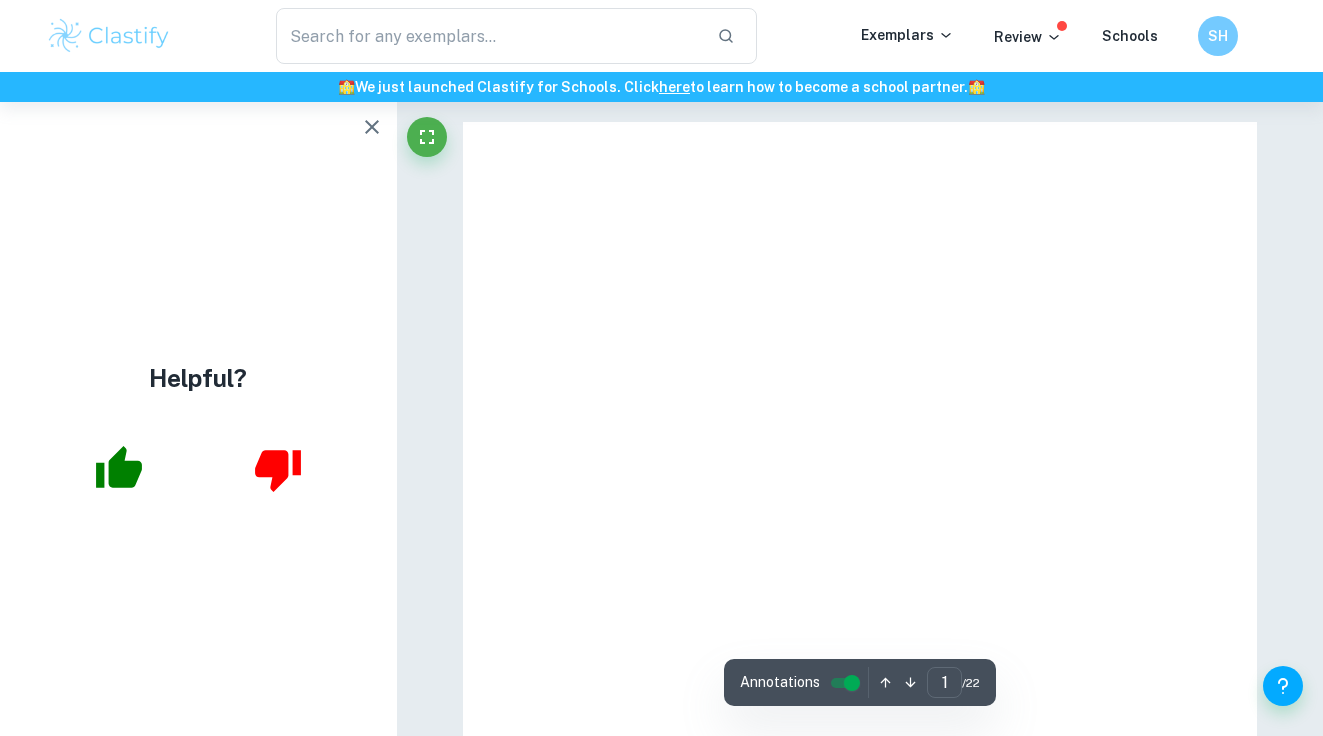 scroll, scrollTop: 0, scrollLeft: 0, axis: both 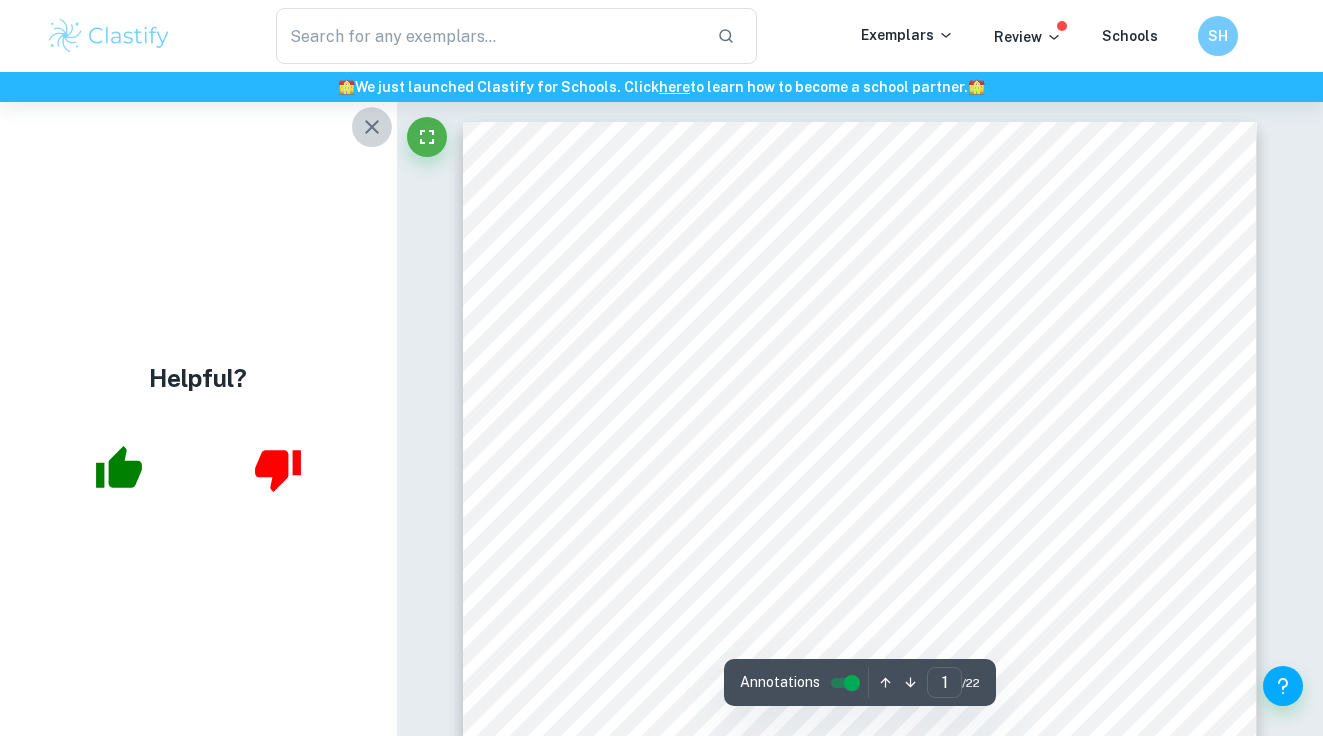 click 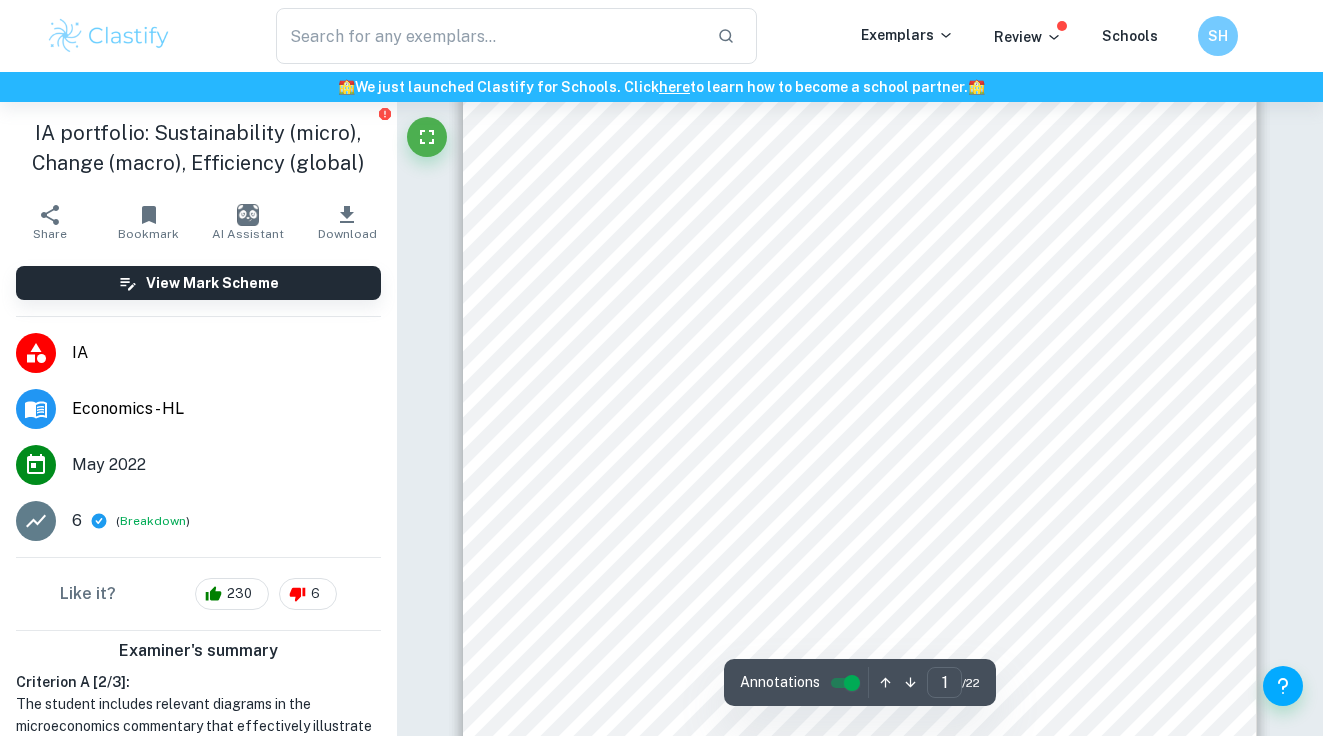 scroll, scrollTop: 333, scrollLeft: 0, axis: vertical 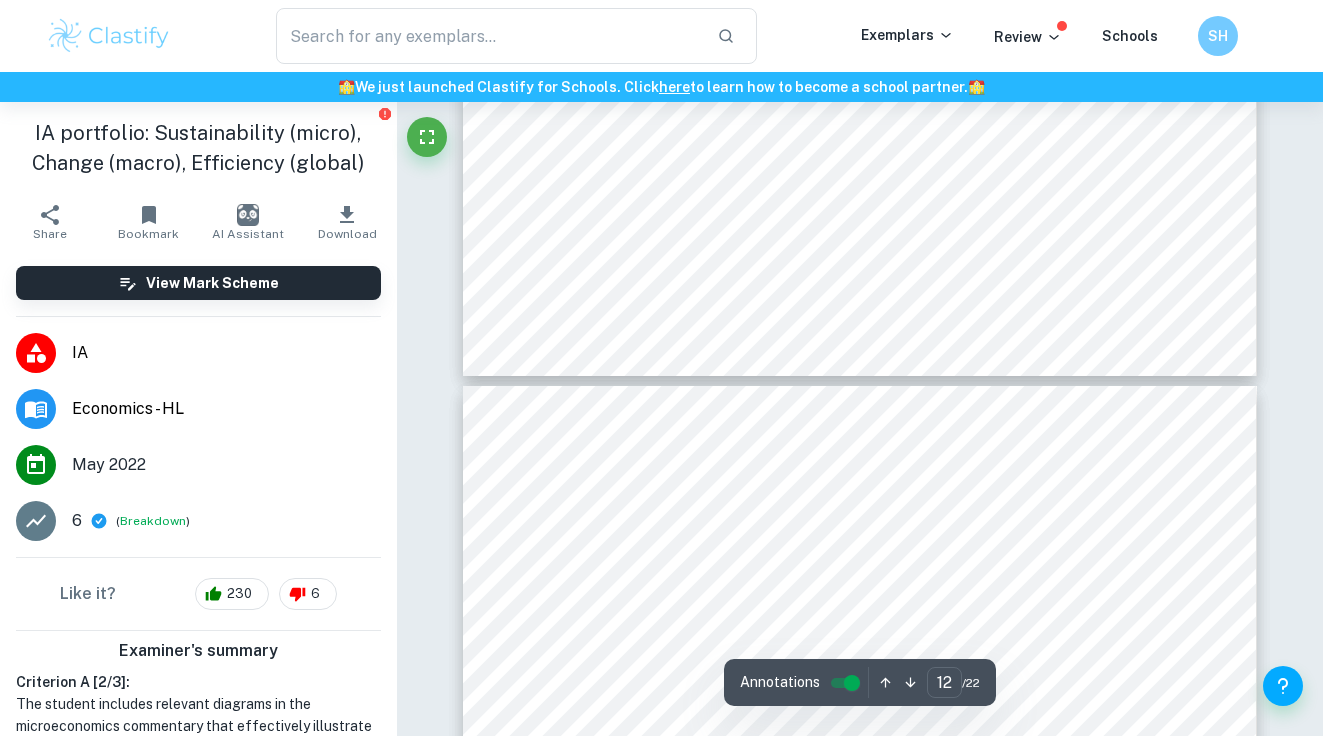 type on "13" 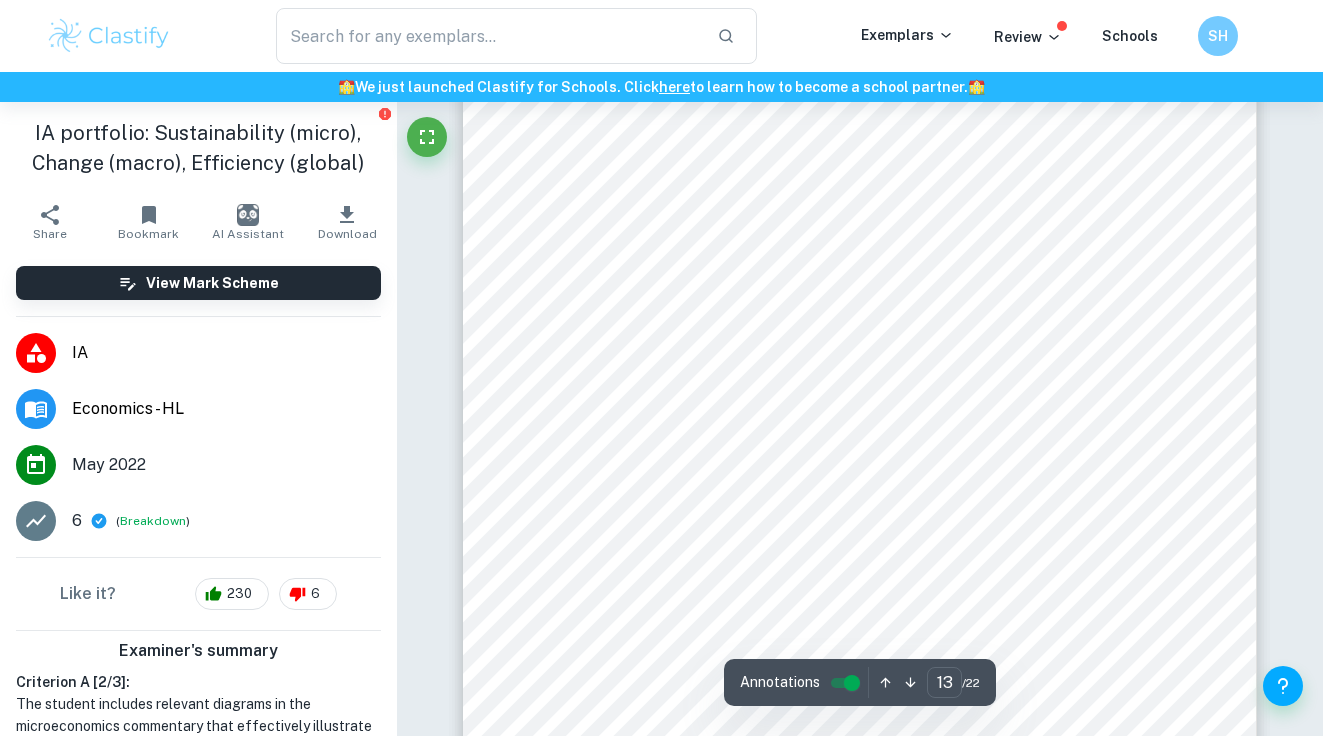 scroll, scrollTop: 12672, scrollLeft: 0, axis: vertical 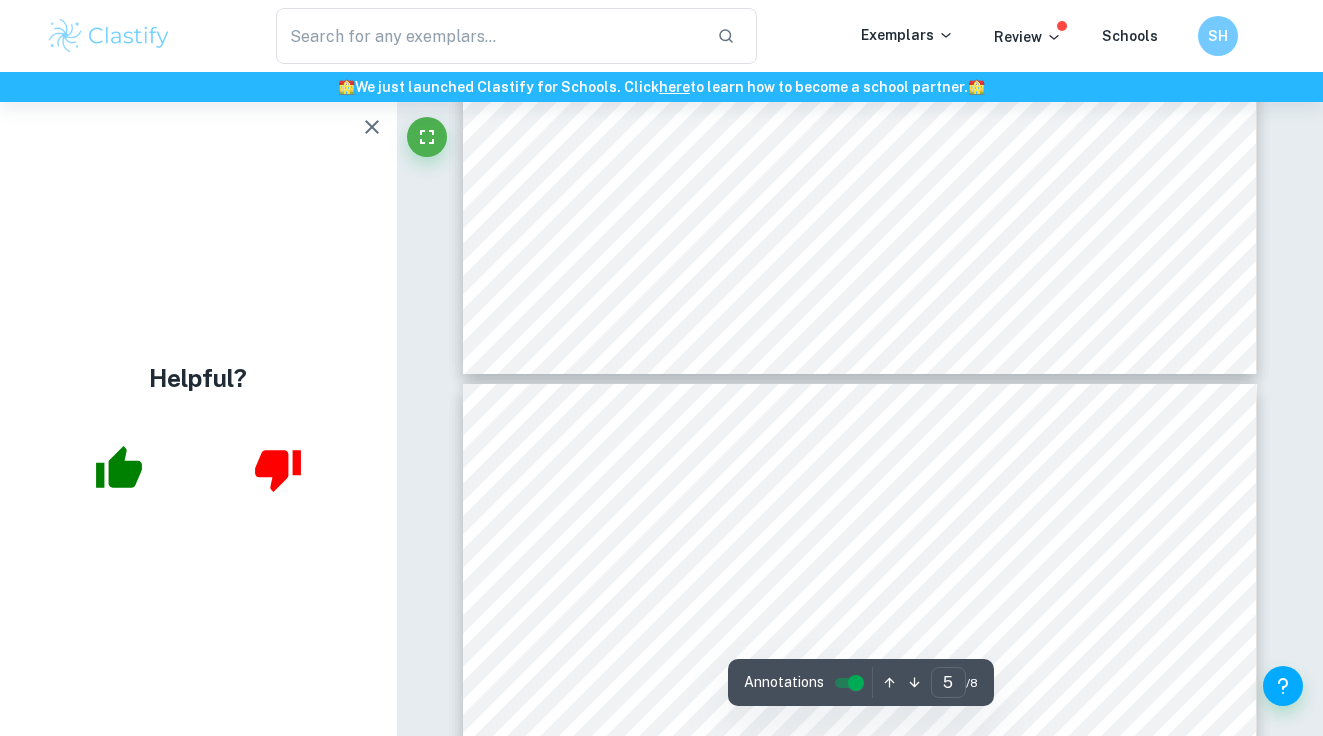 type on "6" 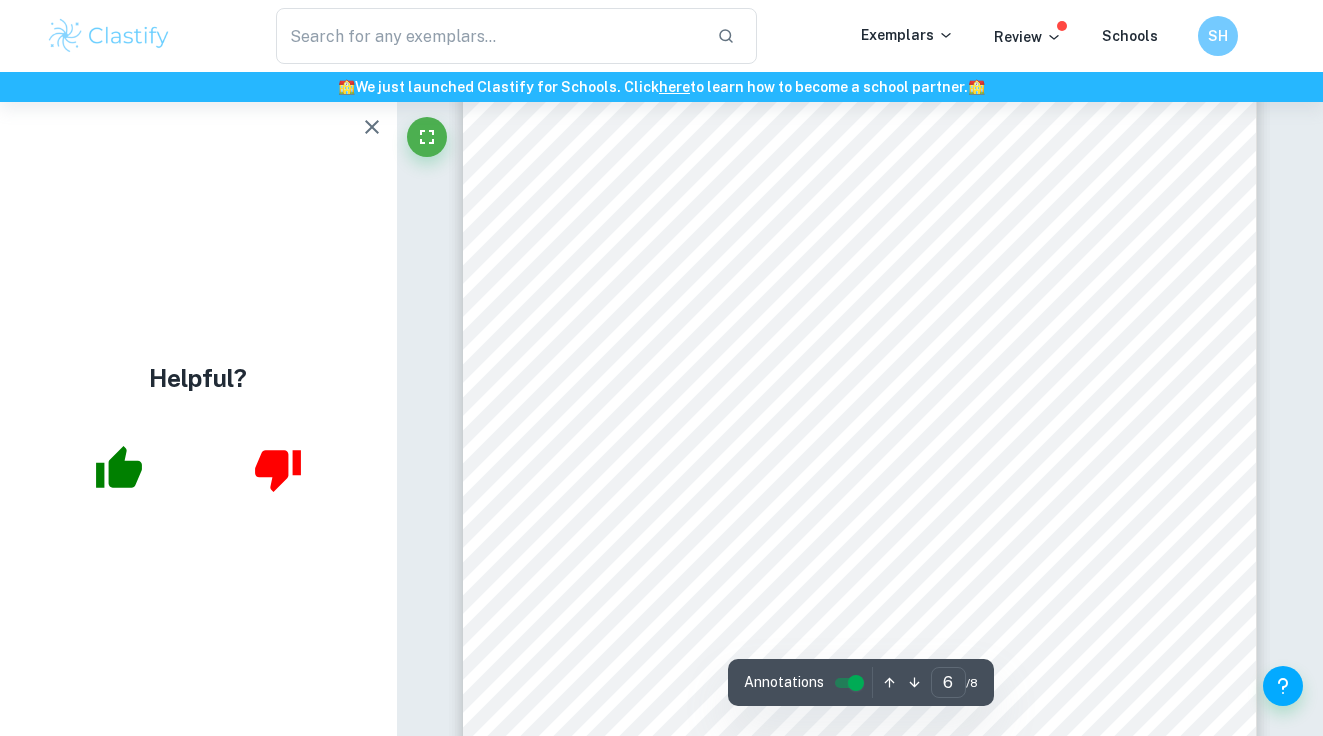 scroll, scrollTop: 5963, scrollLeft: 0, axis: vertical 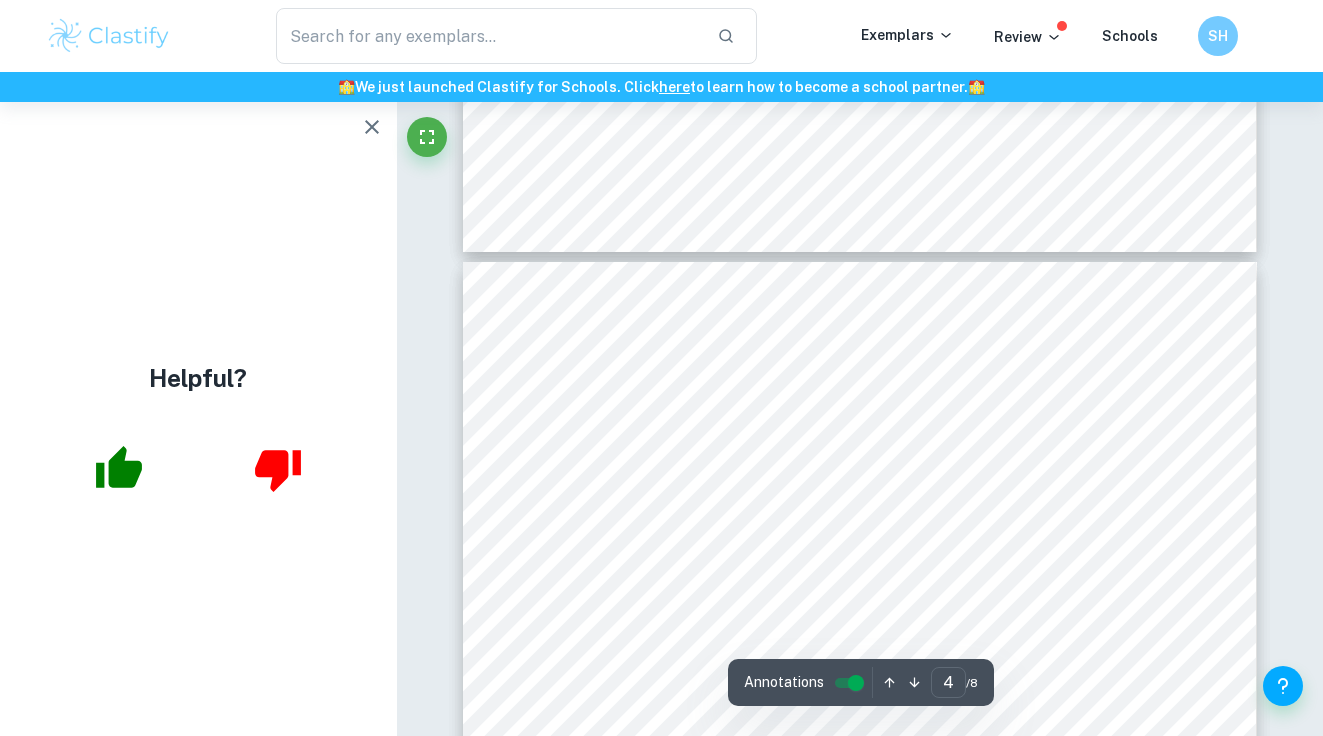 type on "5" 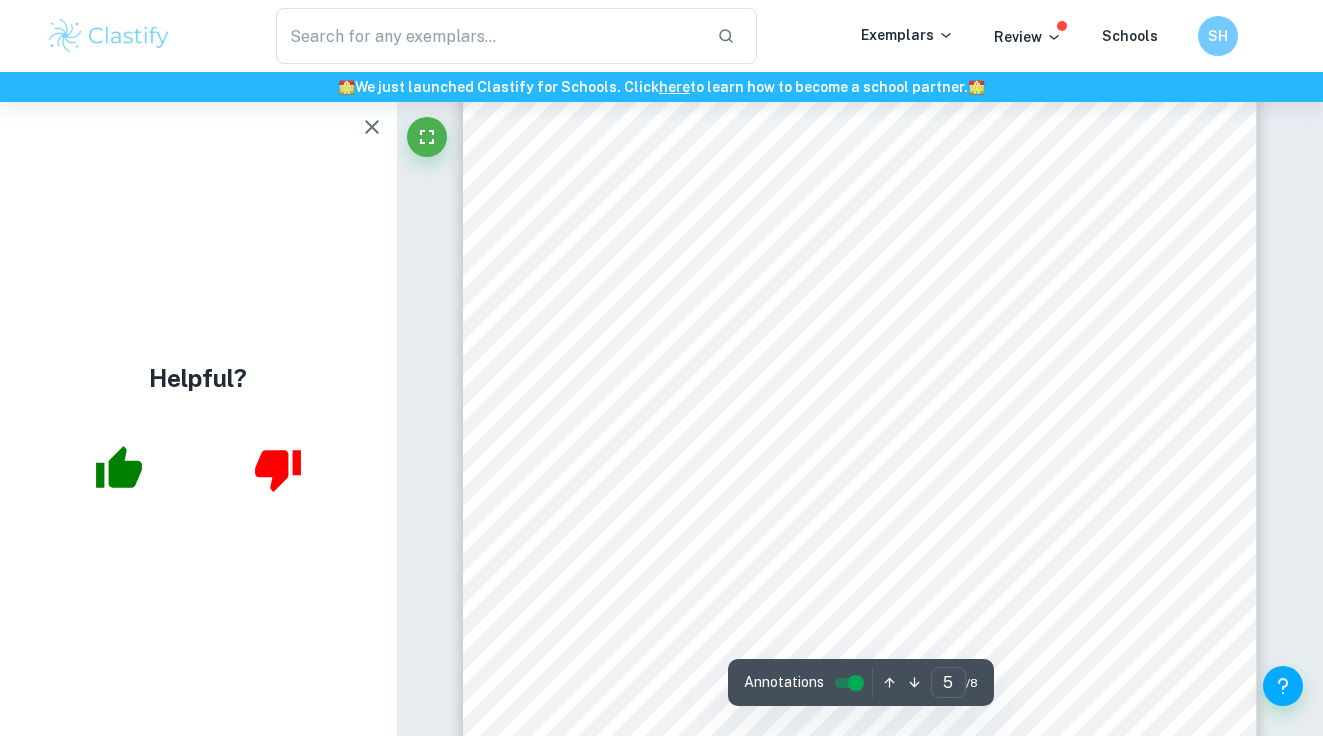 scroll, scrollTop: 5014, scrollLeft: 0, axis: vertical 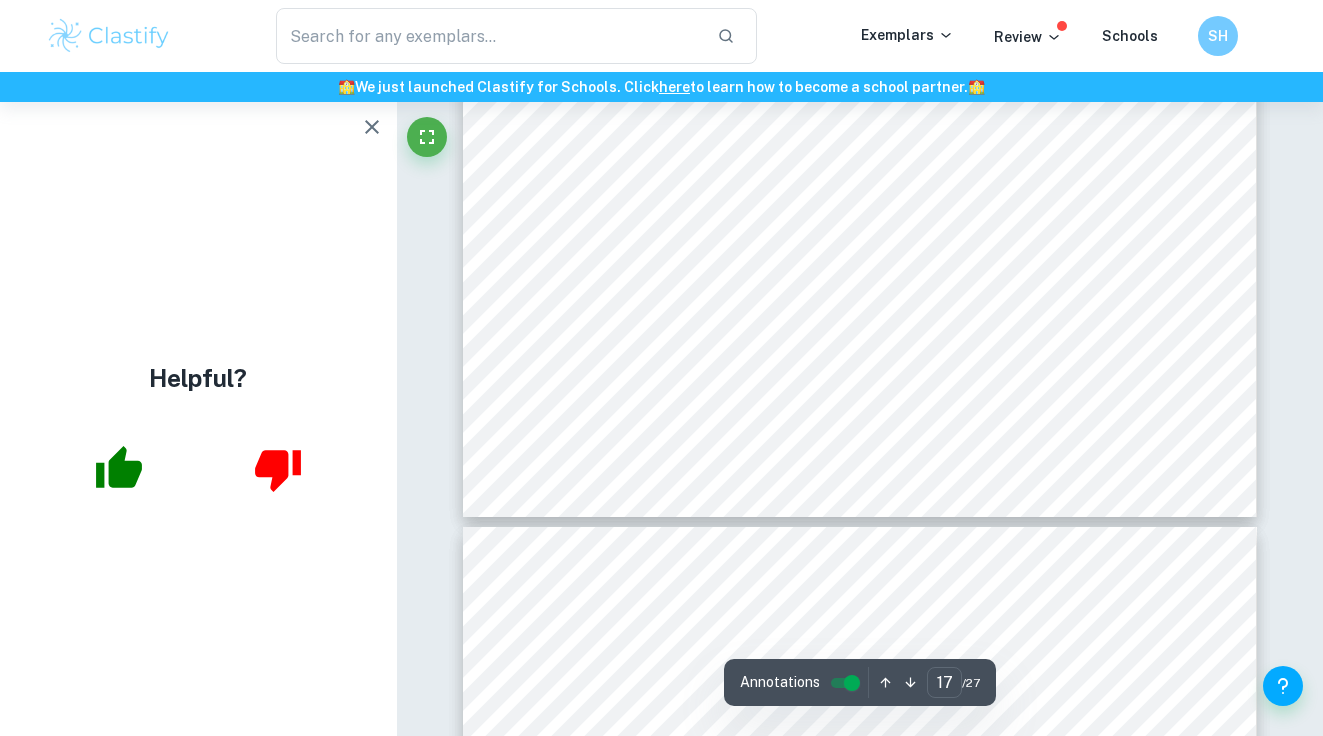 type on "18" 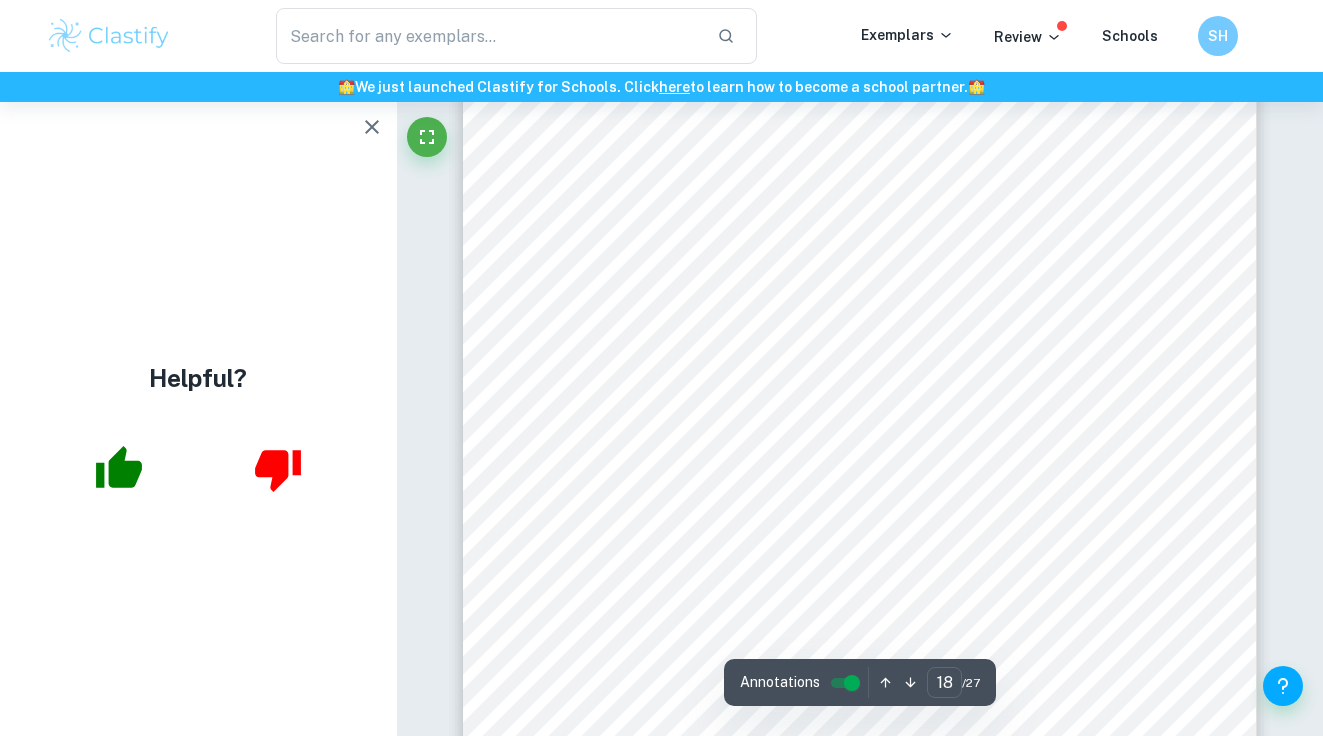 scroll, scrollTop: 18184, scrollLeft: 0, axis: vertical 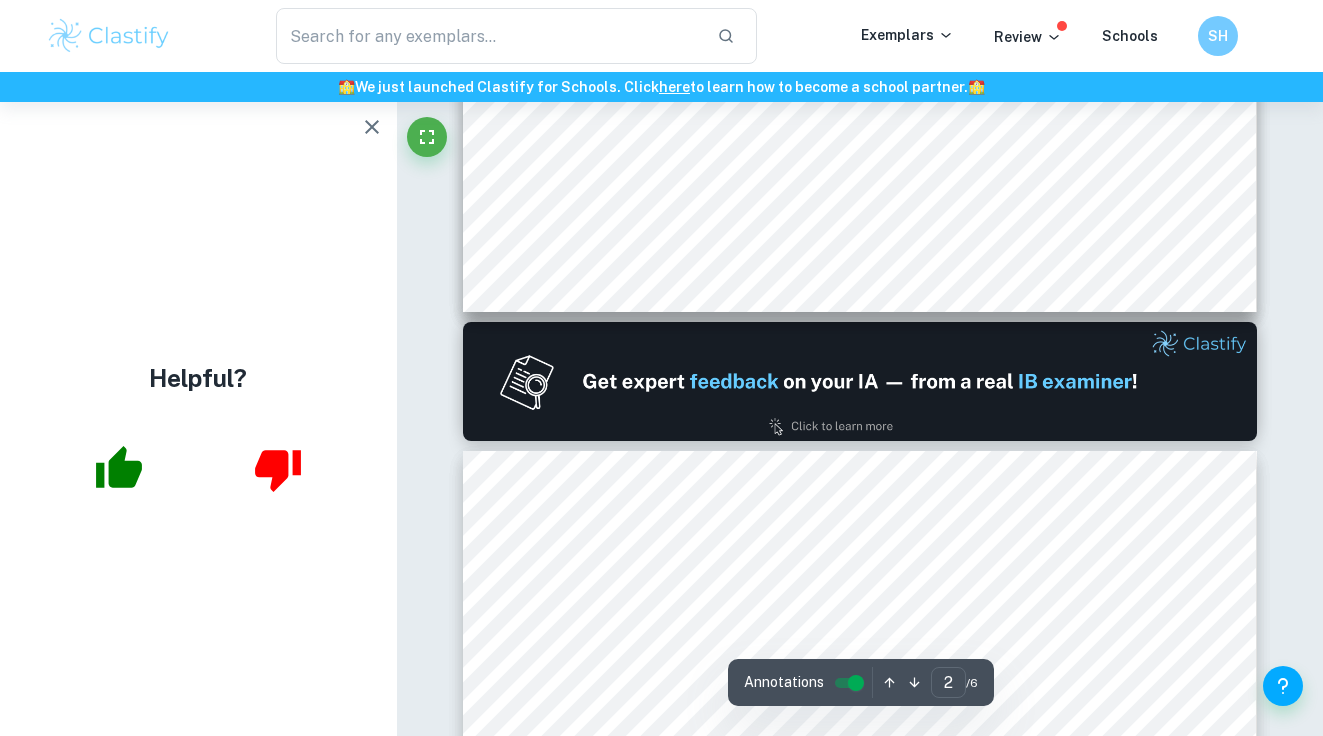 type on "1" 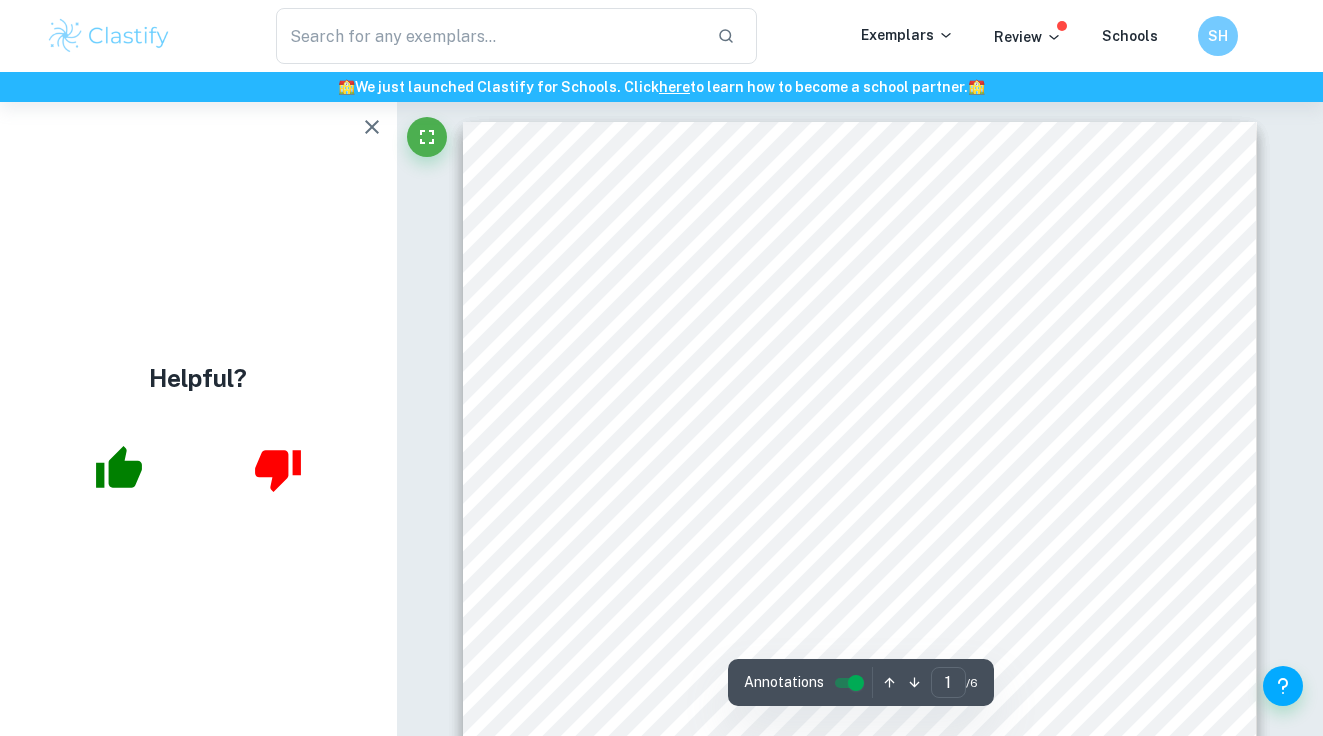 scroll, scrollTop: 0, scrollLeft: 0, axis: both 